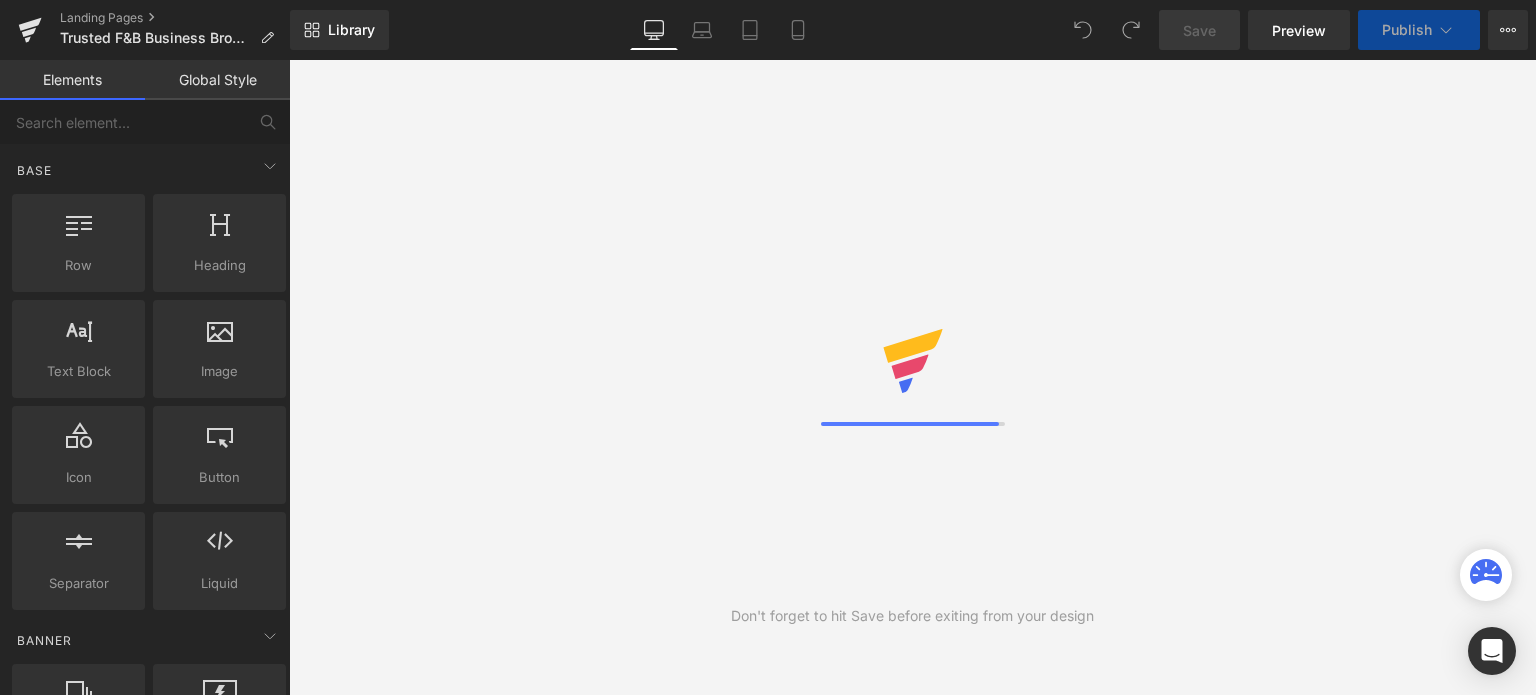 scroll, scrollTop: 0, scrollLeft: 0, axis: both 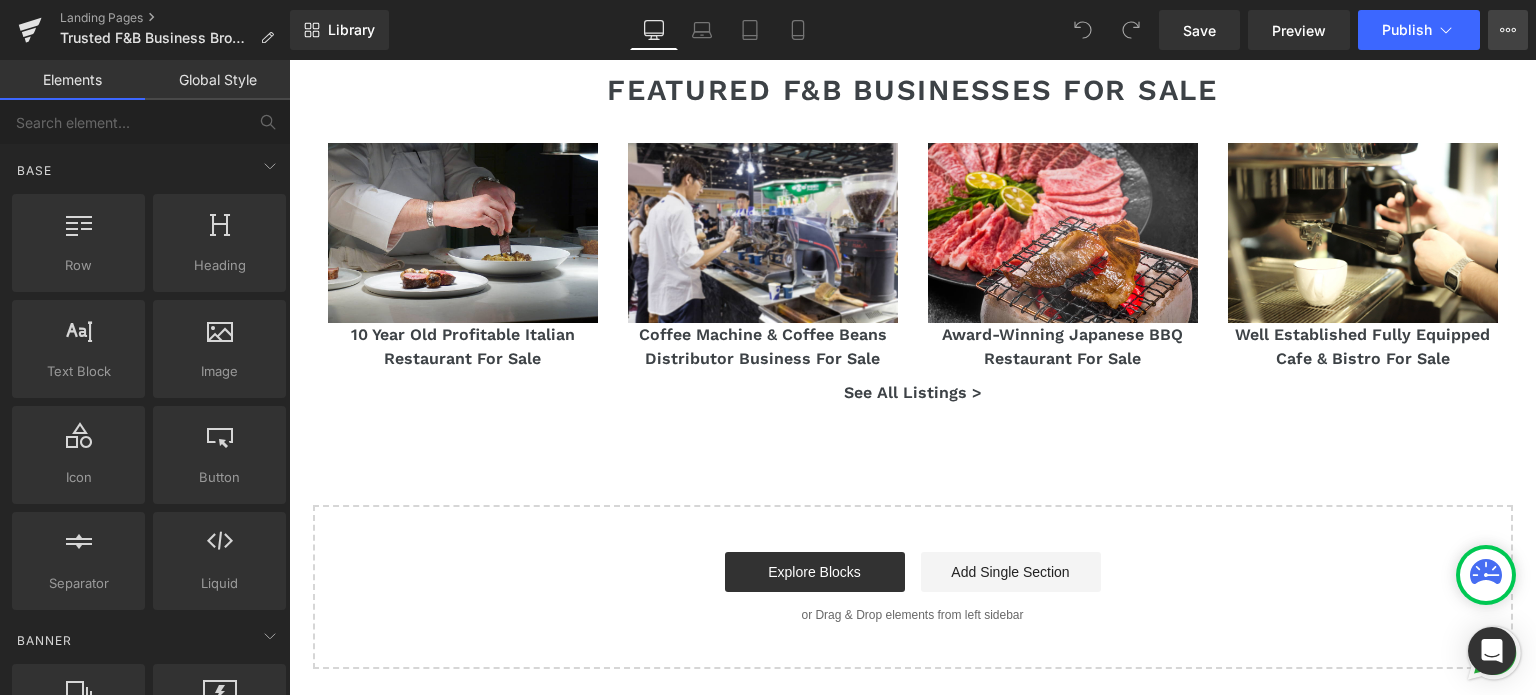 click on "View Live Page View with current Template Save Template to Library Schedule Publish  Optimize  Publish Settings Shortcuts" at bounding box center [1508, 30] 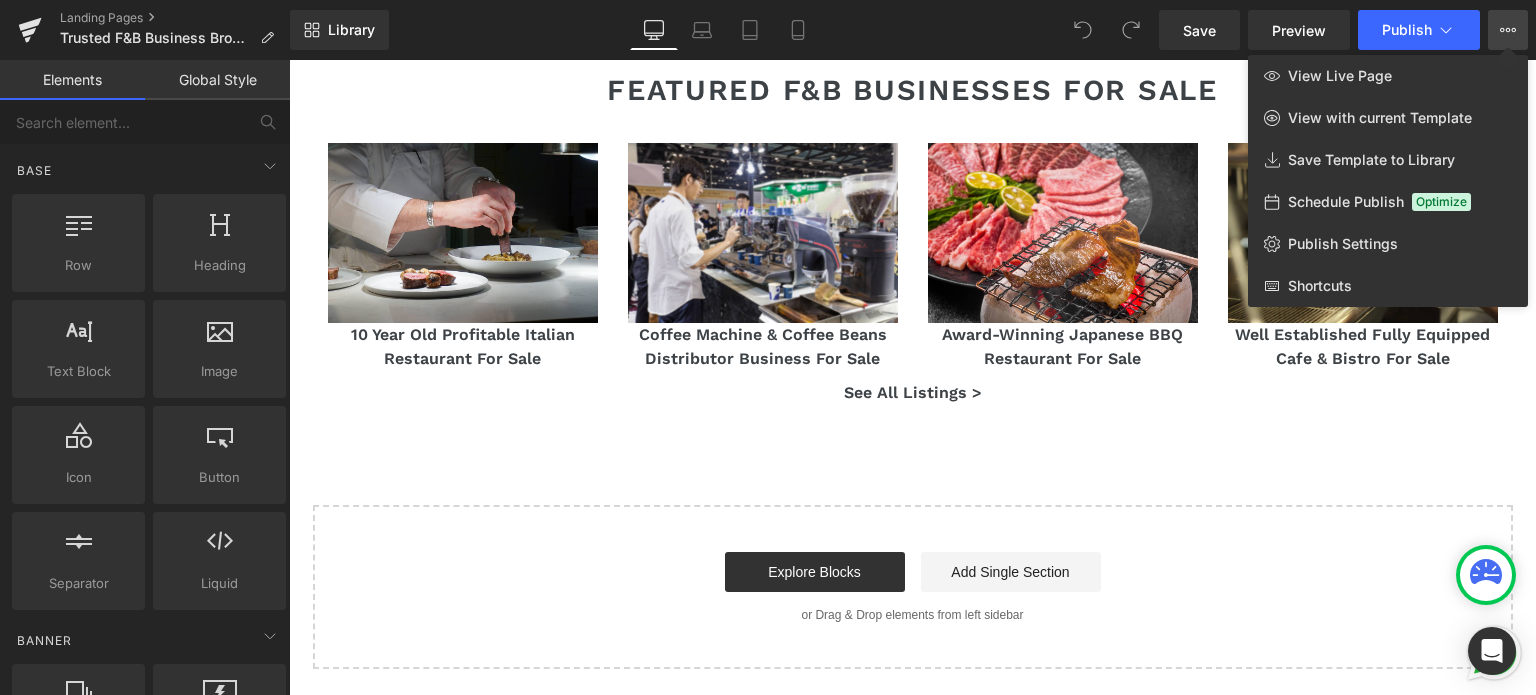 click at bounding box center (912, 377) 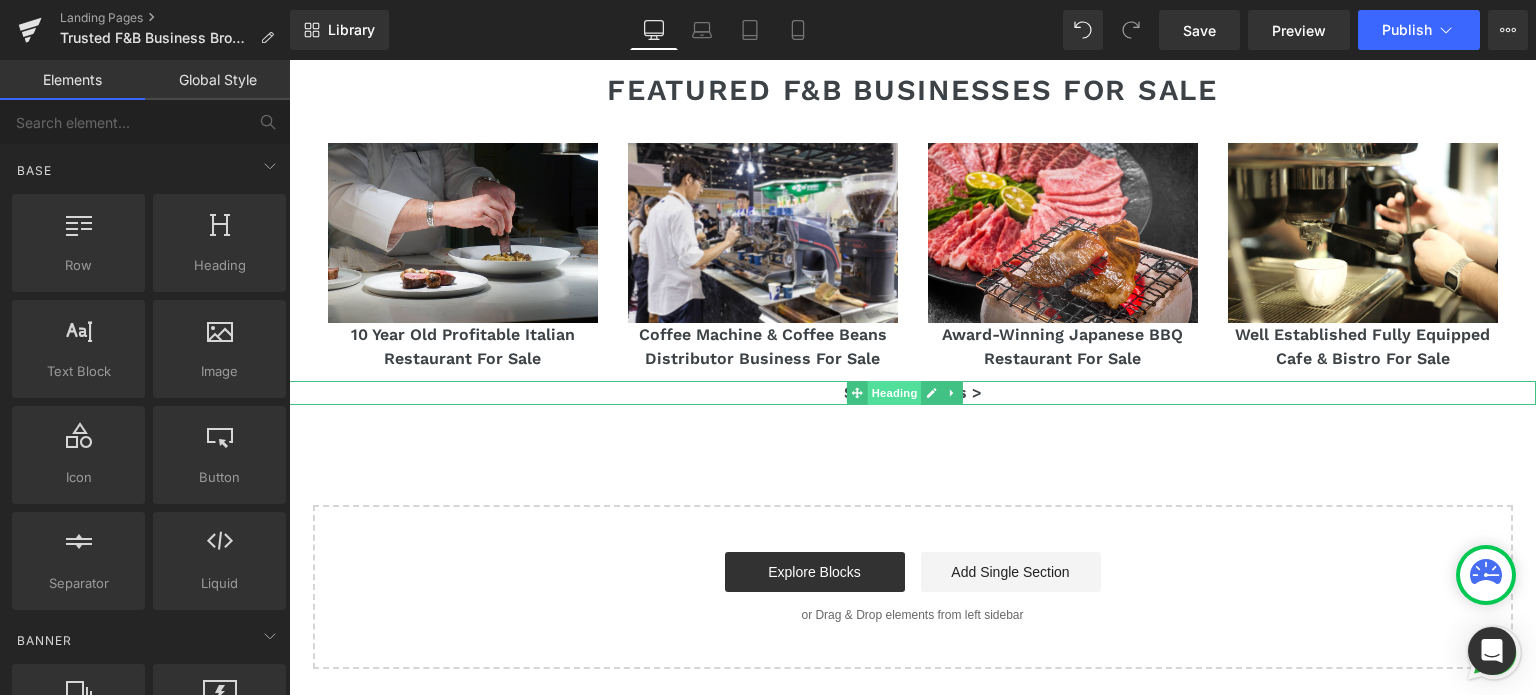 click on "Heading" at bounding box center (895, 393) 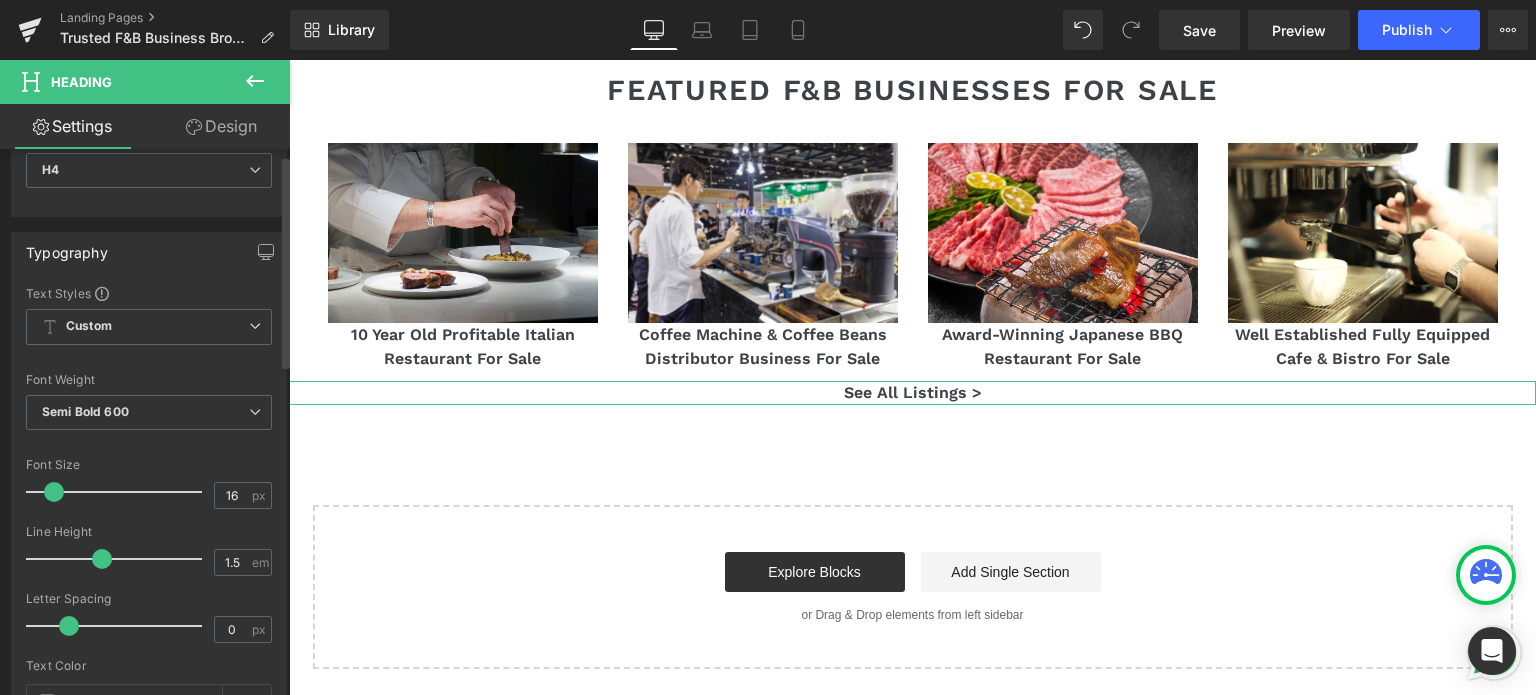 scroll, scrollTop: 0, scrollLeft: 0, axis: both 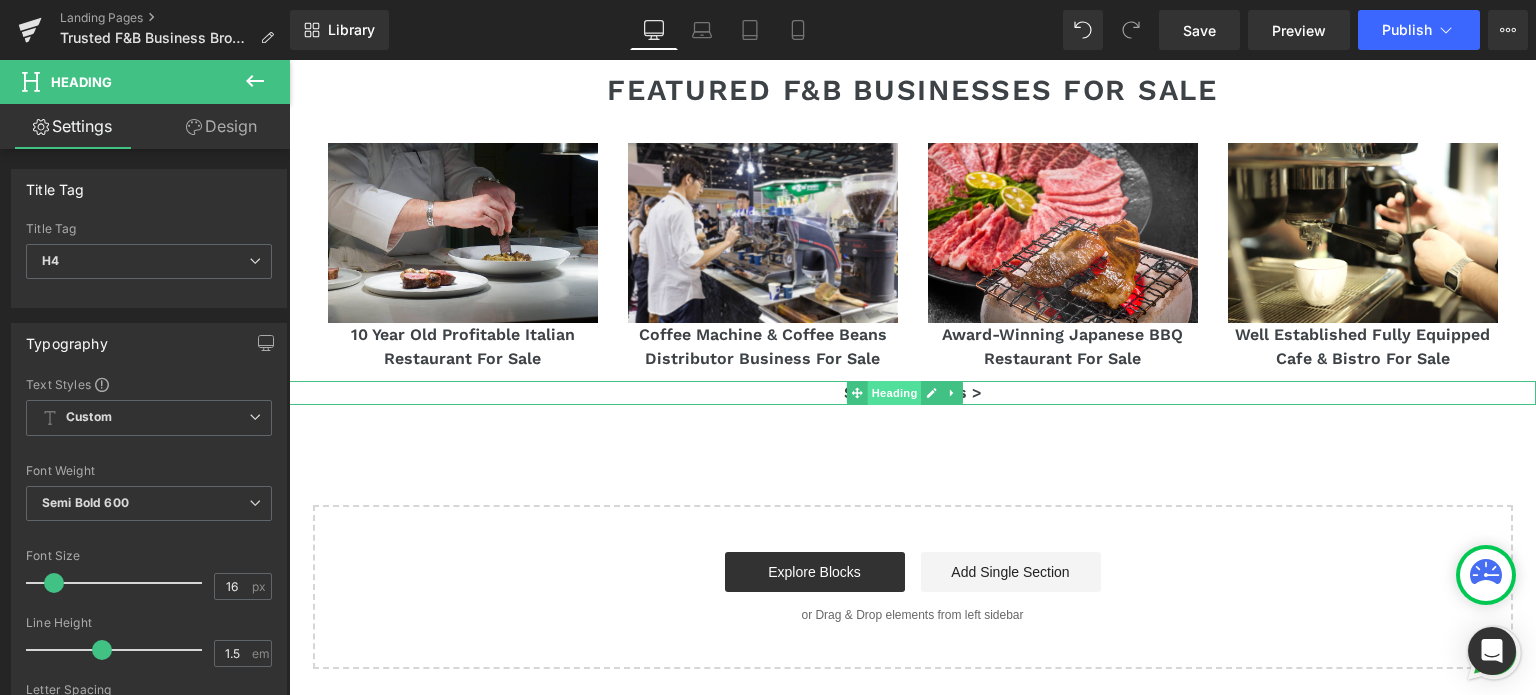click on "Heading" at bounding box center (895, 393) 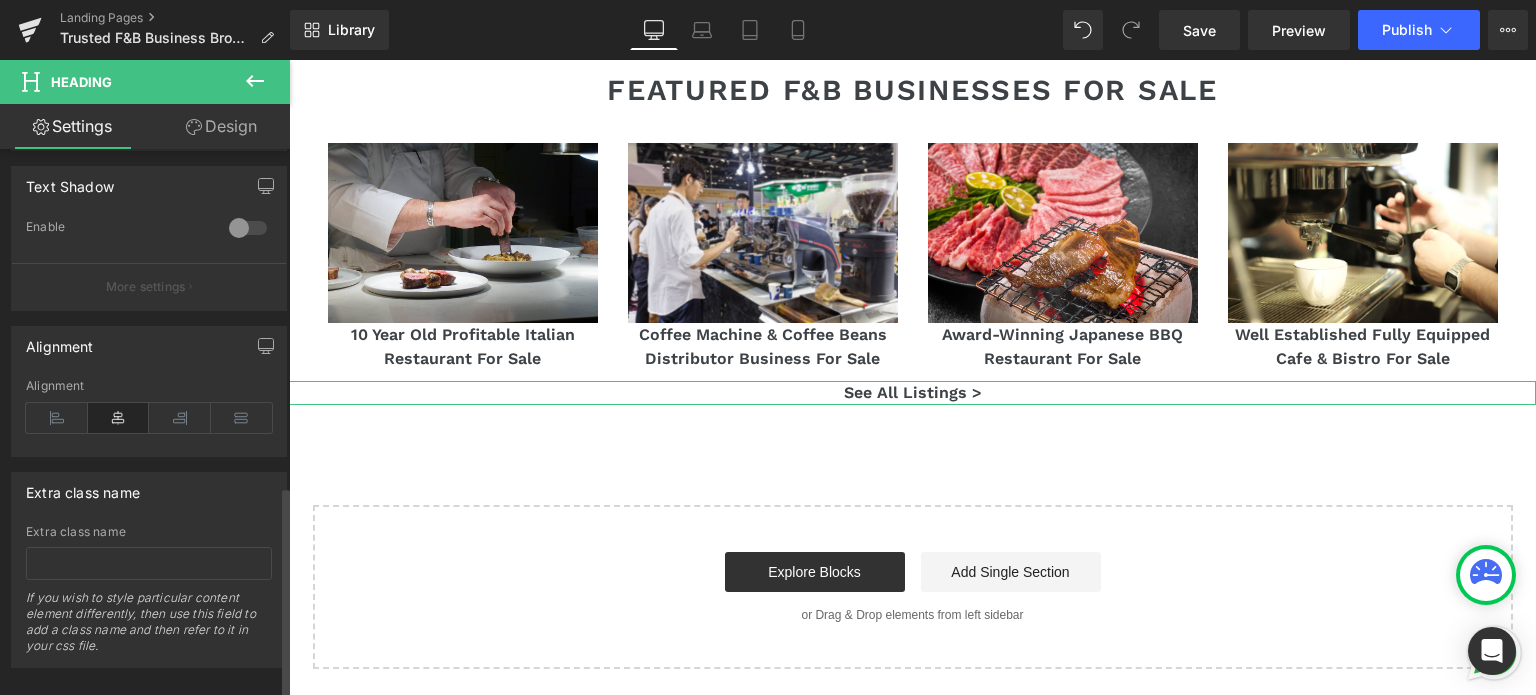 scroll, scrollTop: 868, scrollLeft: 0, axis: vertical 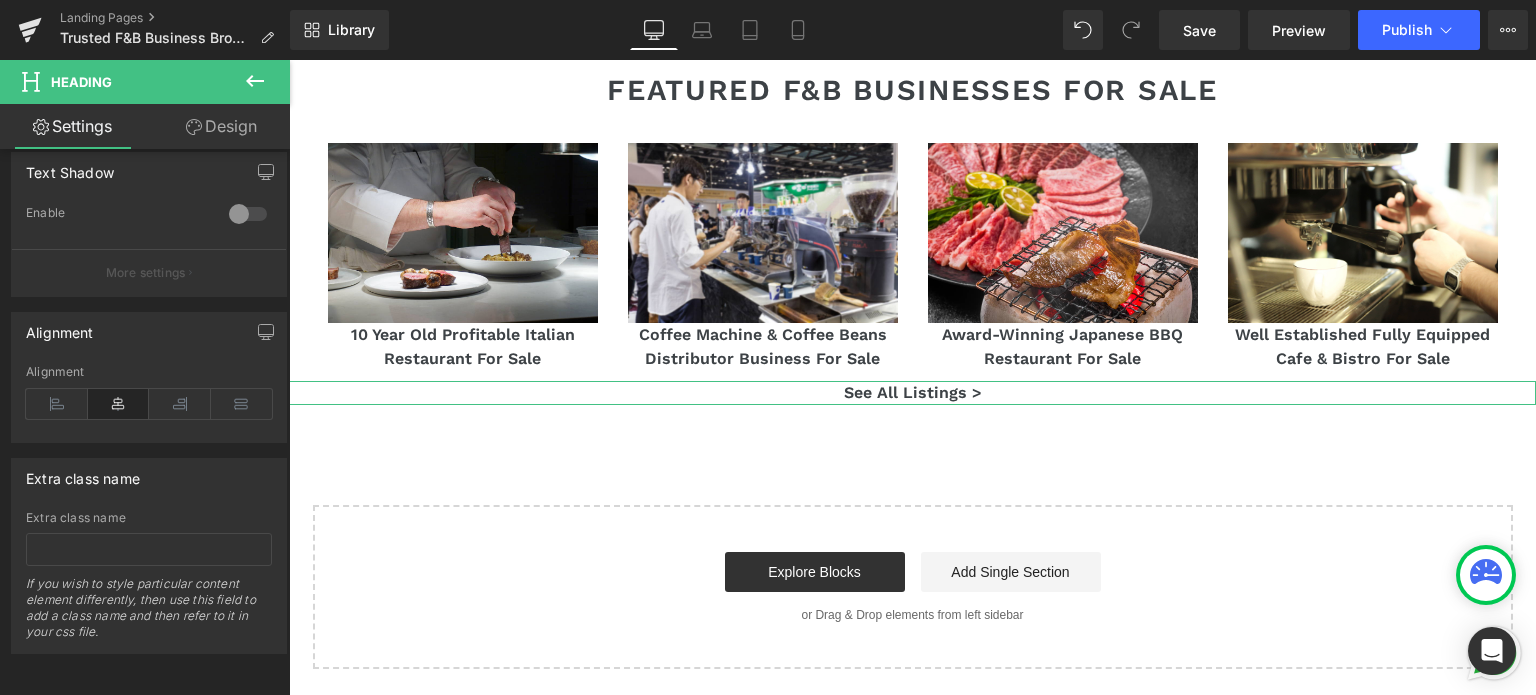 click on "Design" at bounding box center [221, 126] 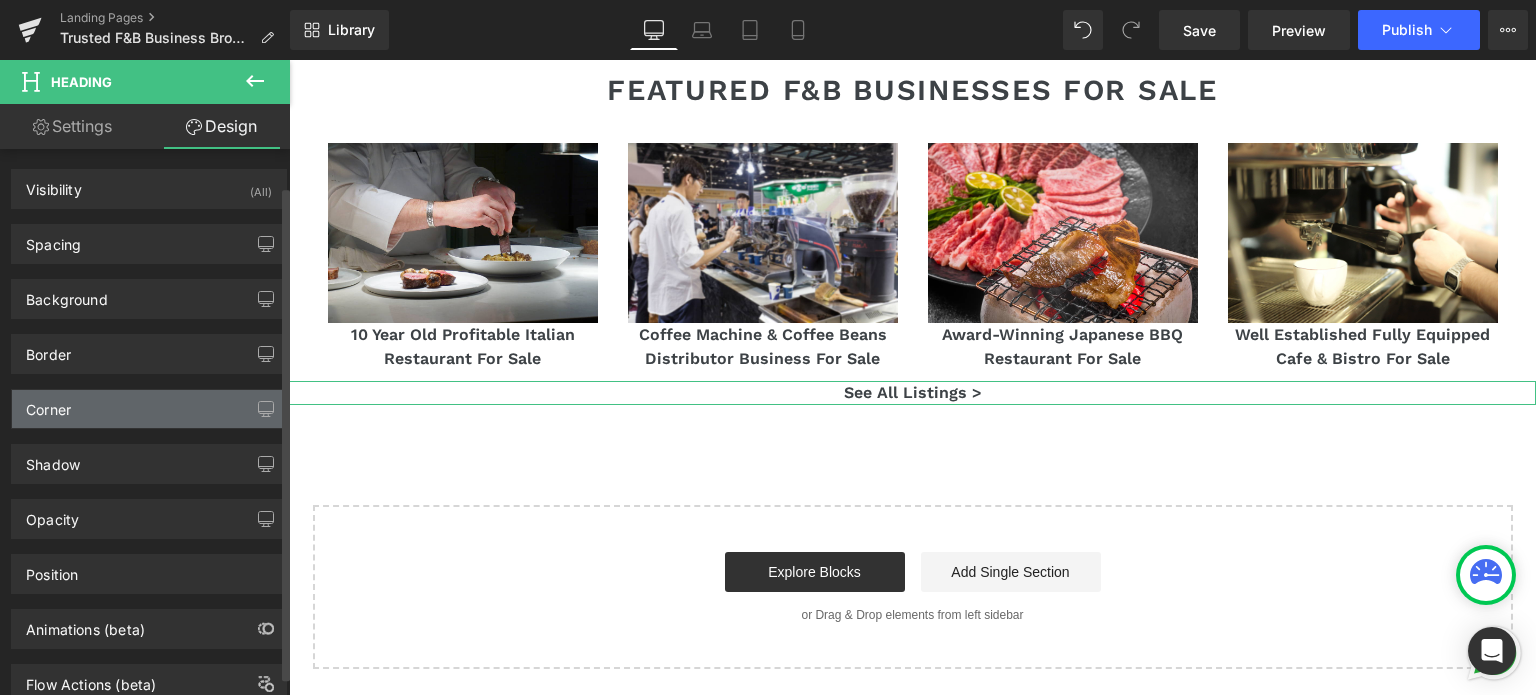 scroll, scrollTop: 60, scrollLeft: 0, axis: vertical 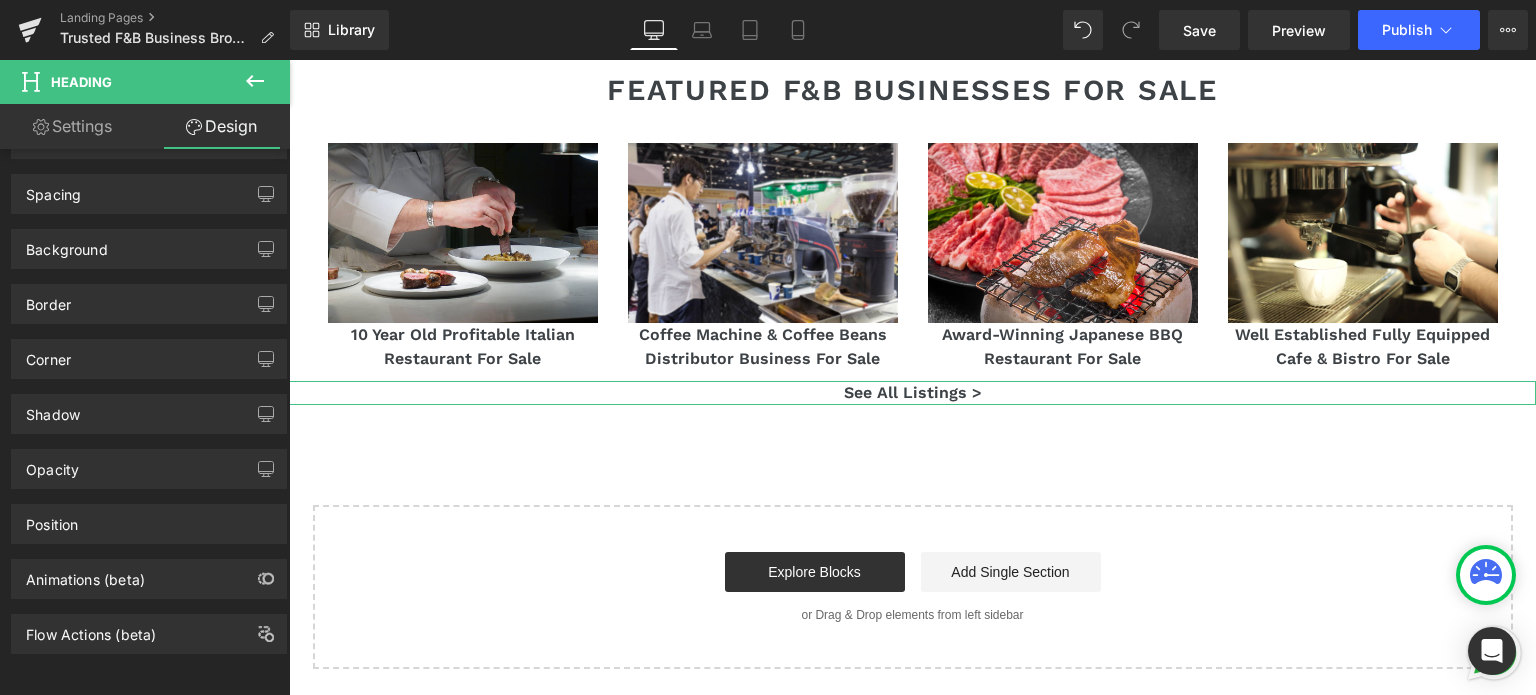 click on "Settings" at bounding box center [72, 126] 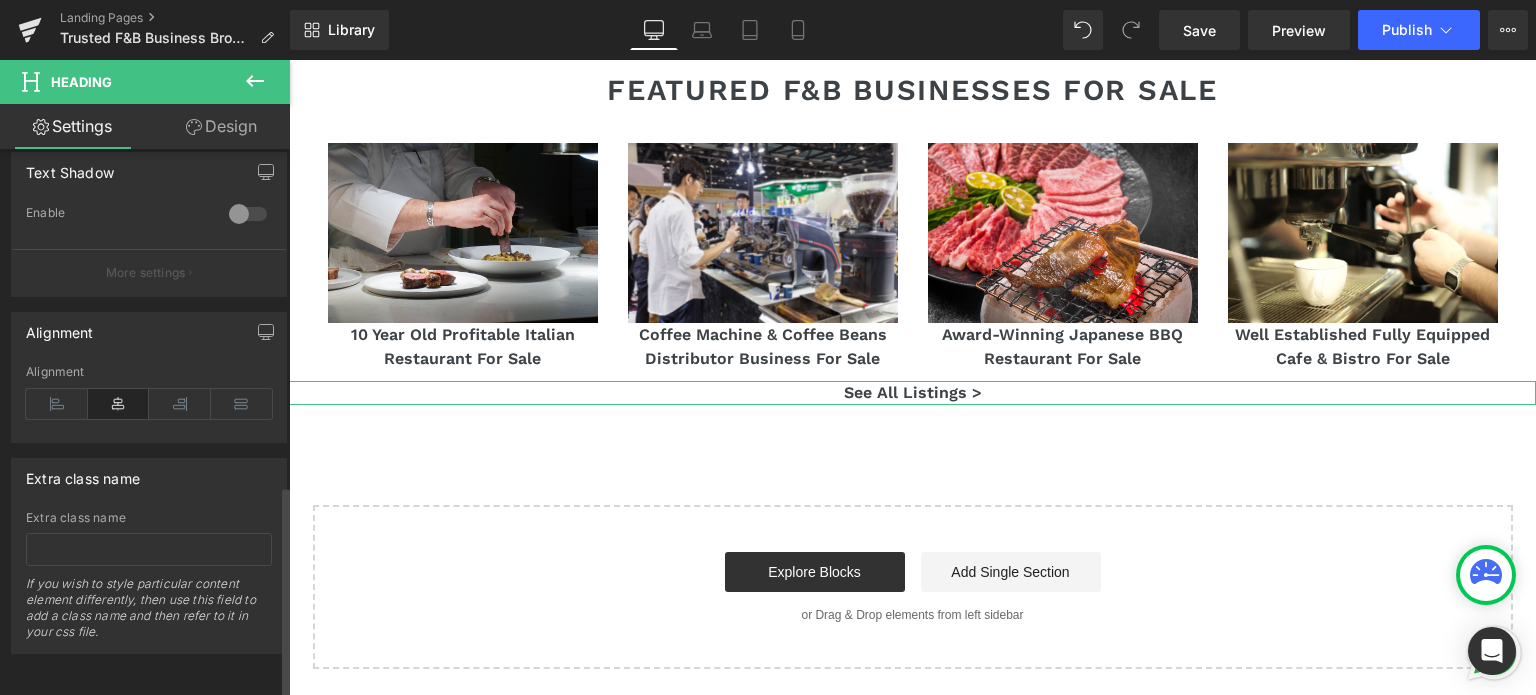 scroll, scrollTop: 468, scrollLeft: 0, axis: vertical 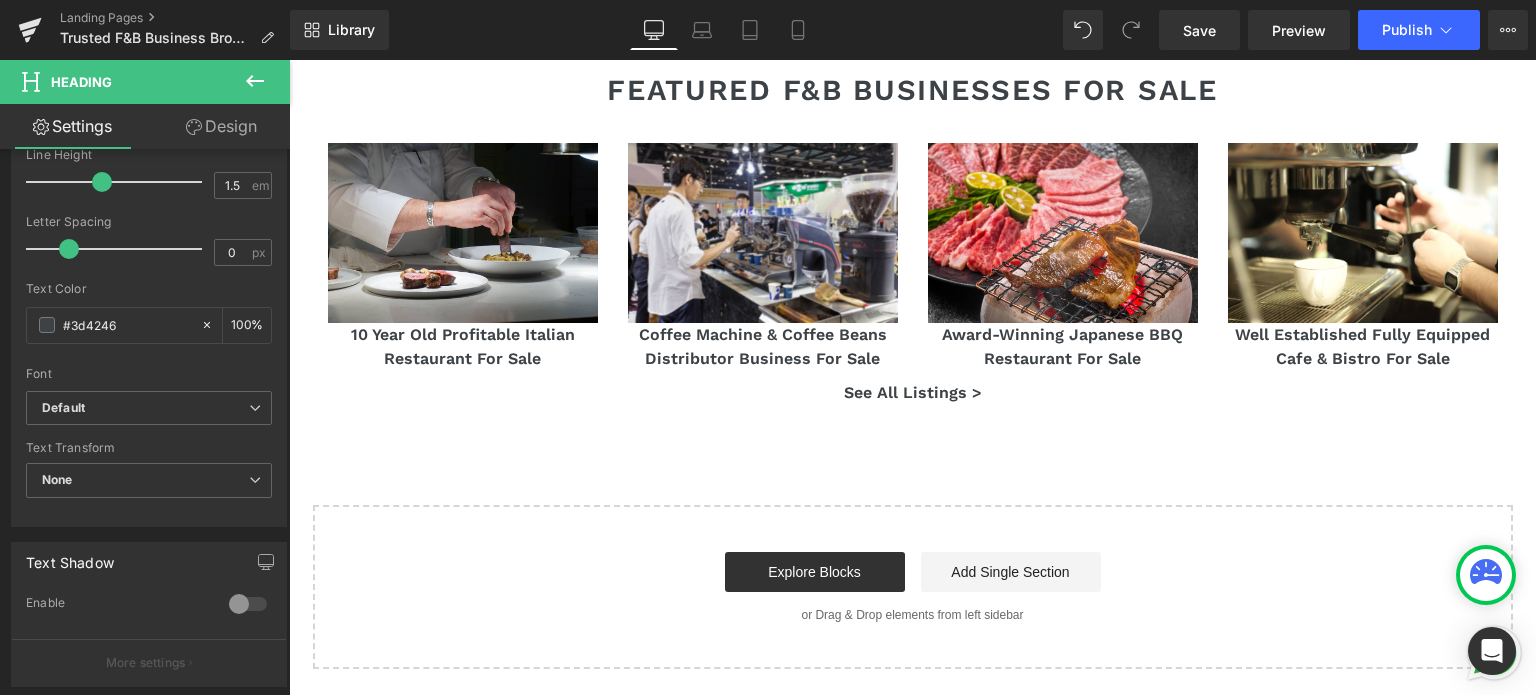 click 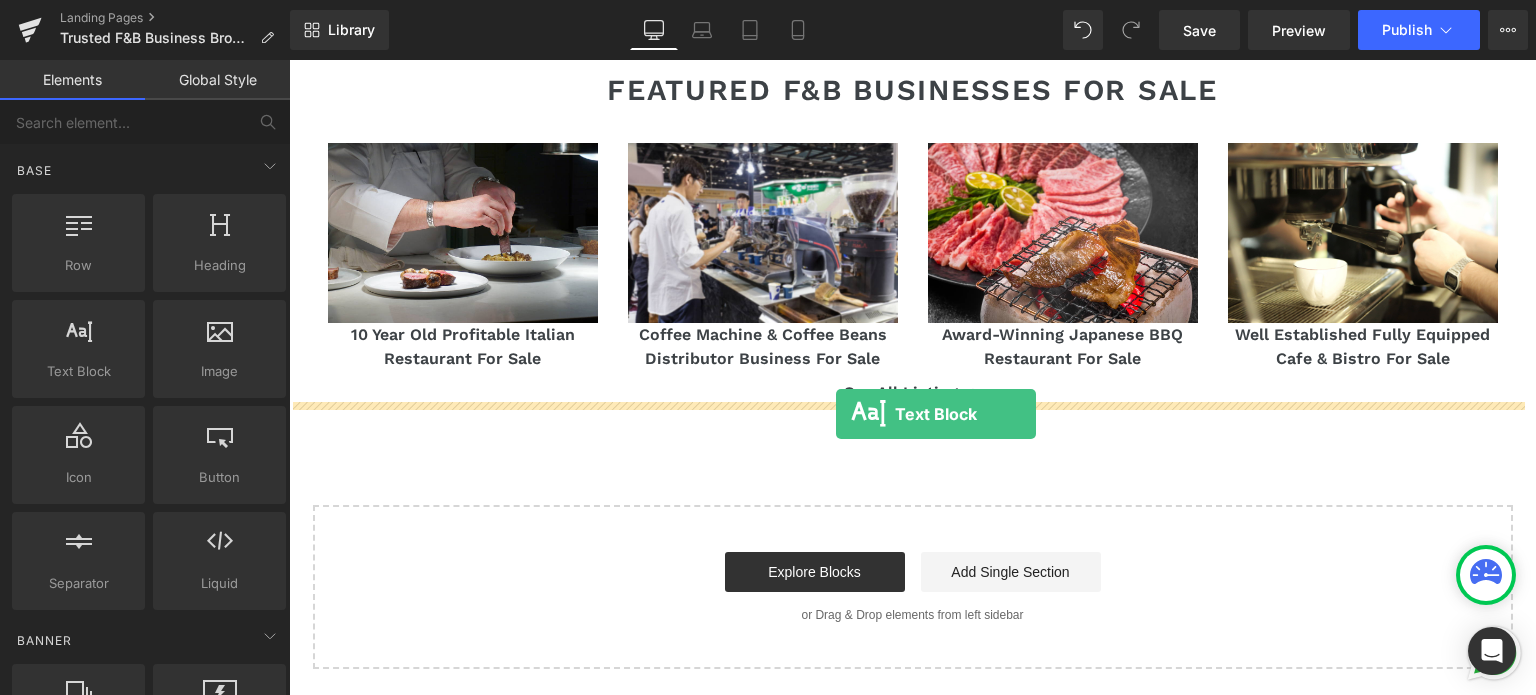 drag, startPoint x: 400, startPoint y: 419, endPoint x: 838, endPoint y: 413, distance: 438.0411 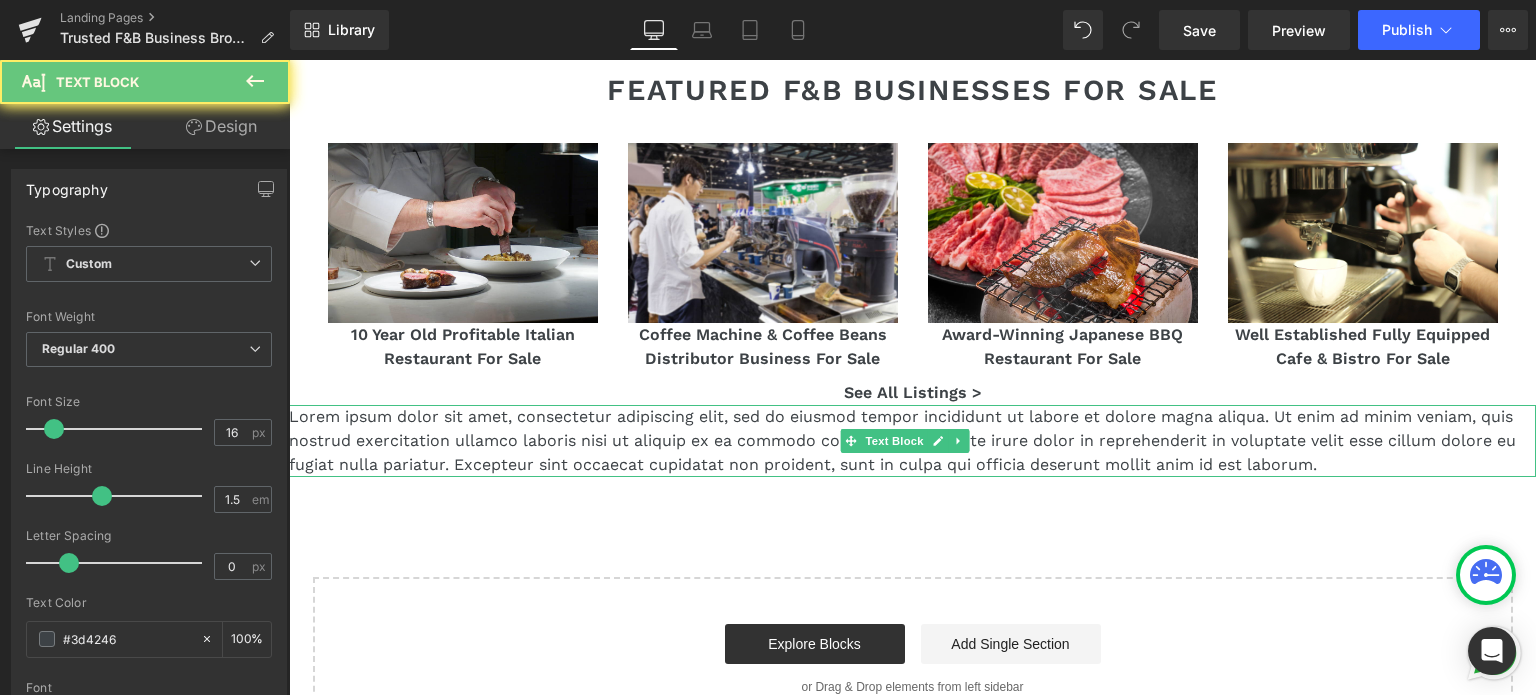click on "Lorem ipsum dolor sit amet, consectetur adipiscing elit, sed do eiusmod tempor incididunt ut labore et dolore magna aliqua. Ut enim ad minim veniam, quis nostrud exercitation ullamco laboris nisi ut aliquip ex ea commodo consequat. Duis aute irure dolor in reprehenderit in voluptate velit esse cillum dolore eu fugiat nulla pariatur. Excepteur sint occaecat cupidatat non proident, sunt in culpa qui officia deserunt mollit anim id est laborum." at bounding box center (912, 441) 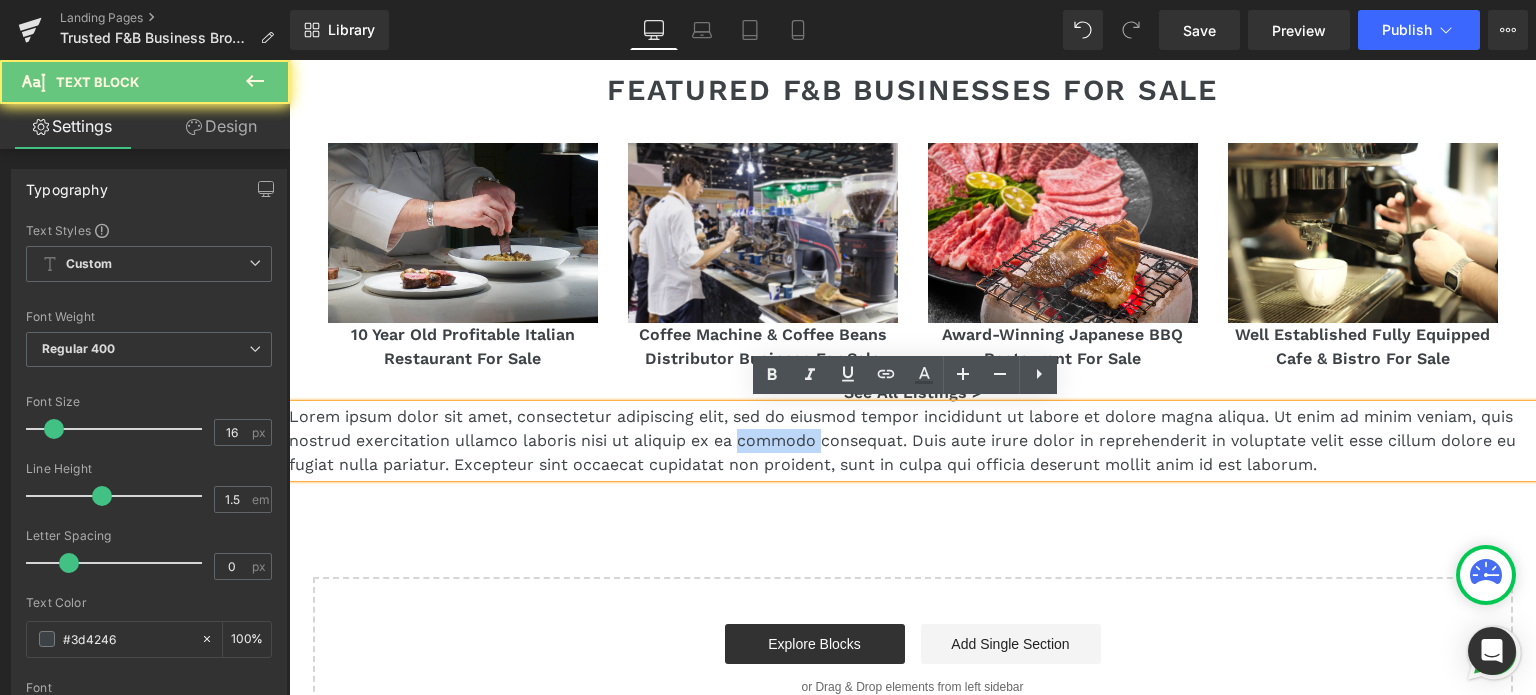 click on "Lorem ipsum dolor sit amet, consectetur adipiscing elit, sed do eiusmod tempor incididunt ut labore et dolore magna aliqua. Ut enim ad minim veniam, quis nostrud exercitation ullamco laboris nisi ut aliquip ex ea commodo consequat. Duis aute irure dolor in reprehenderit in voluptate velit esse cillum dolore eu fugiat nulla pariatur. Excepteur sint occaecat cupidatat non proident, sunt in culpa qui officia deserunt mollit anim id est laborum." at bounding box center [912, 441] 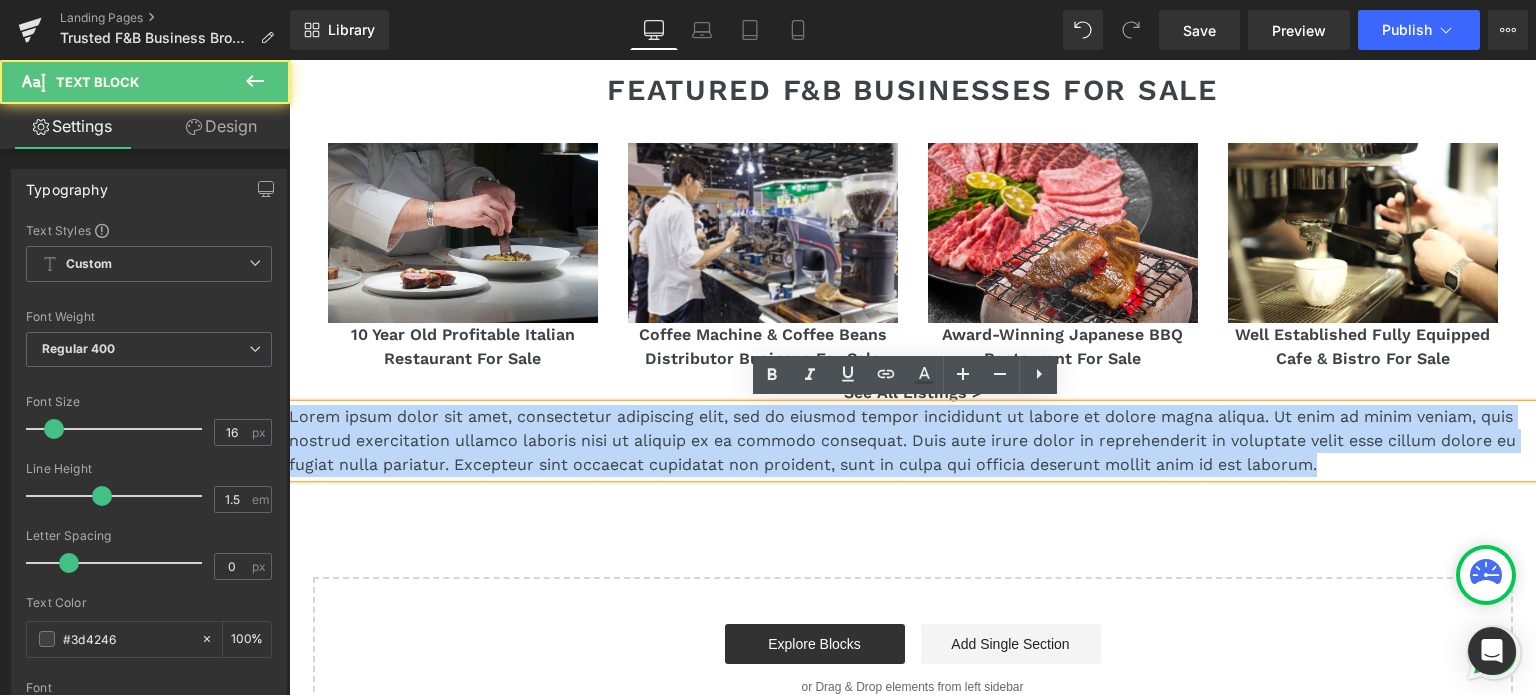 click on "Lorem ipsum dolor sit amet, consectetur adipiscing elit, sed do eiusmod tempor incididunt ut labore et dolore magna aliqua. Ut enim ad minim veniam, quis nostrud exercitation ullamco laboris nisi ut aliquip ex ea commodo consequat. Duis aute irure dolor in reprehenderit in voluptate velit esse cillum dolore eu fugiat nulla pariatur. Excepteur sint occaecat cupidatat non proident, sunt in culpa qui officia deserunt mollit anim id est laborum." at bounding box center [912, 441] 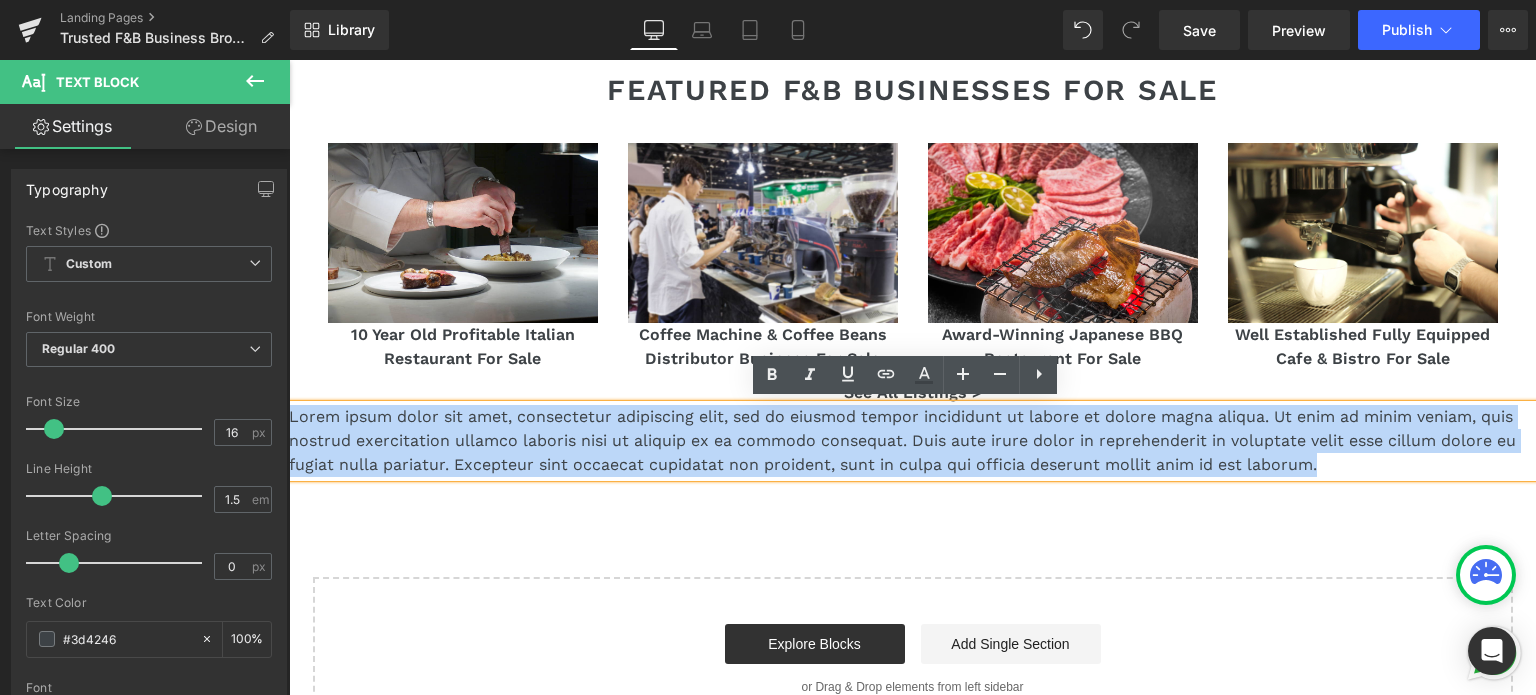 type 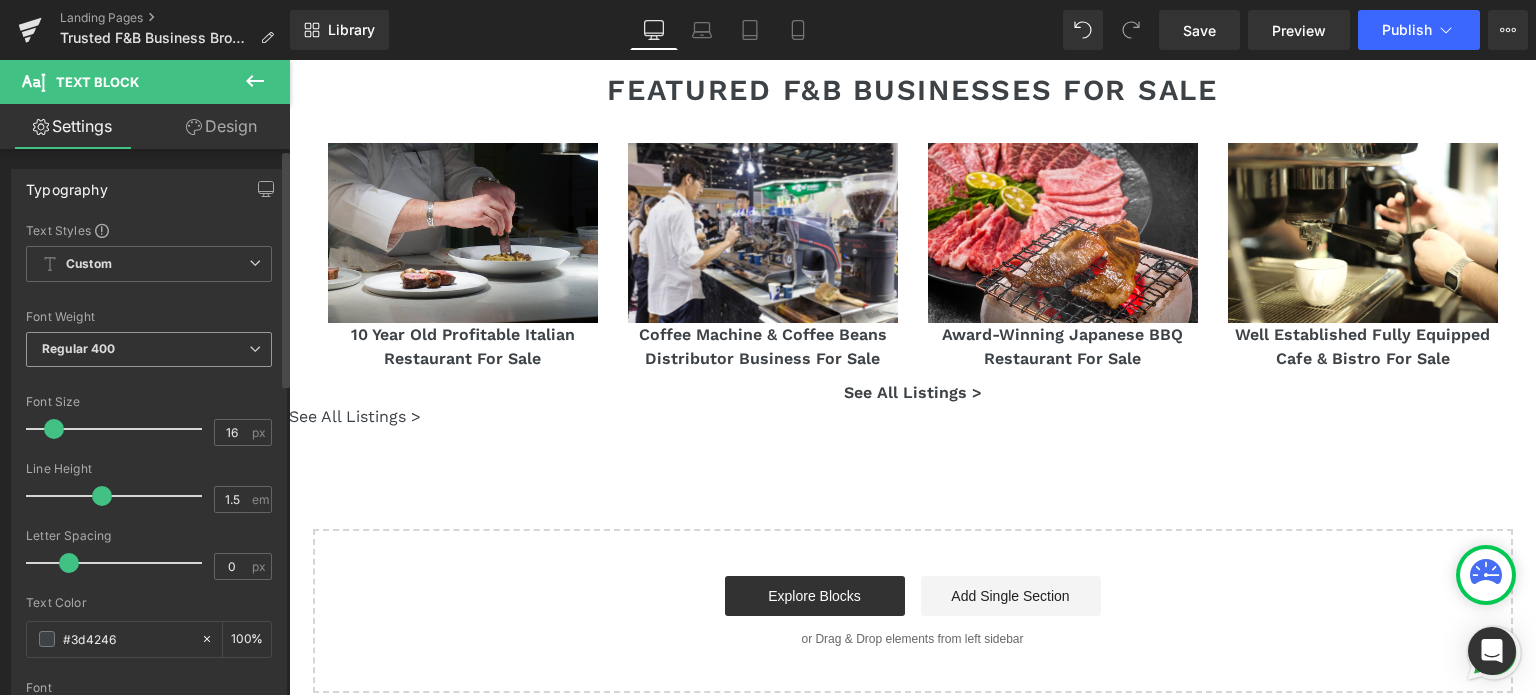 click on "Regular 400
Thin 100 Semi Thin 200 Light 300 Regular 400 Medium 500 Semi Bold 600 Super Bold 800 Boldest 900 Bold 700 Lighter Bolder" at bounding box center (149, 354) 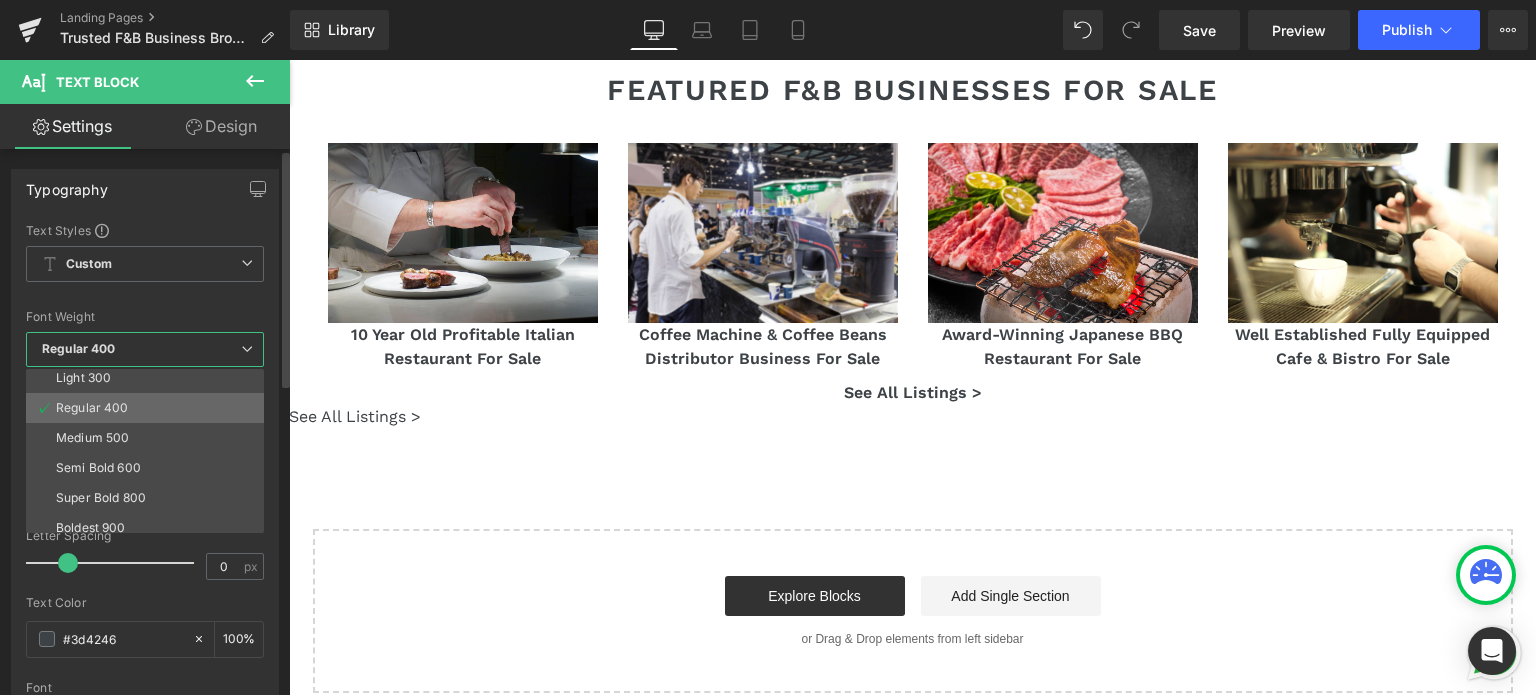 scroll, scrollTop: 65, scrollLeft: 0, axis: vertical 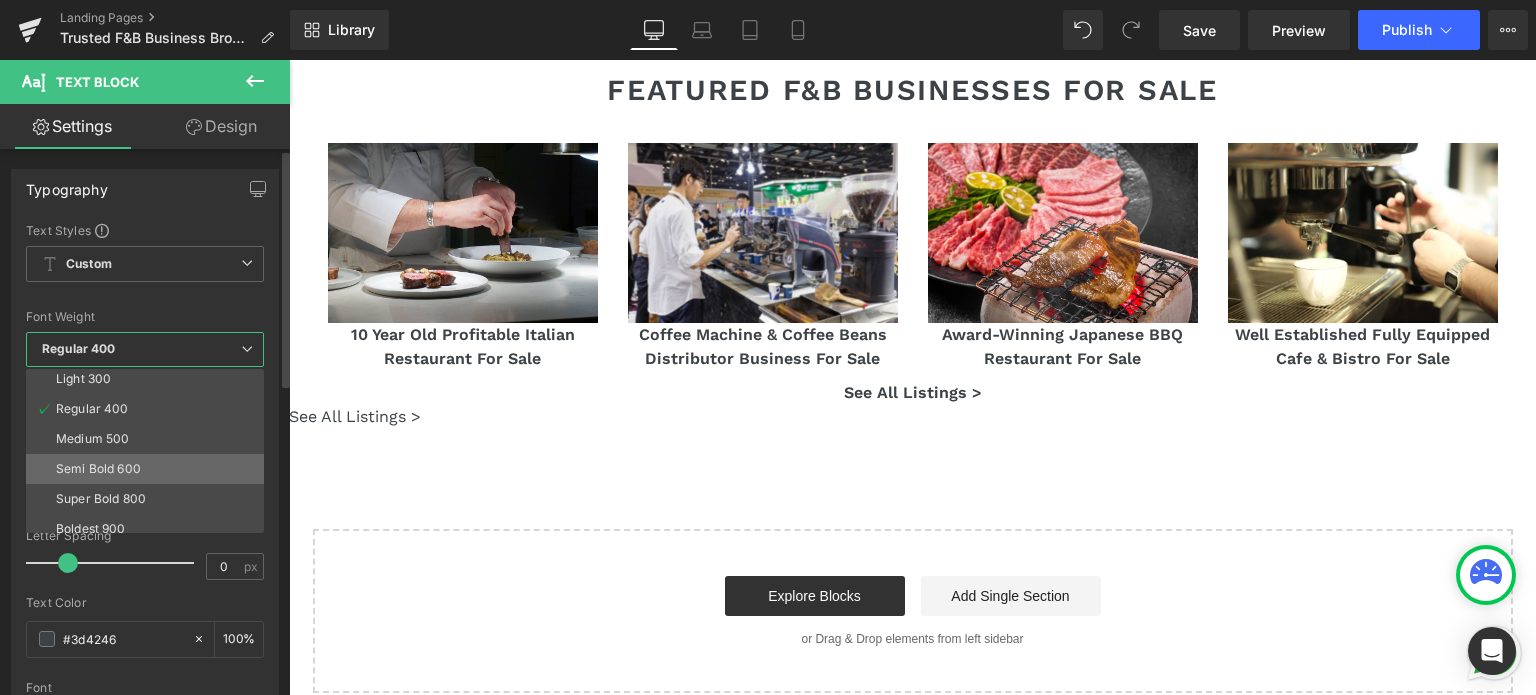 click on "Semi Bold 600" at bounding box center [98, 469] 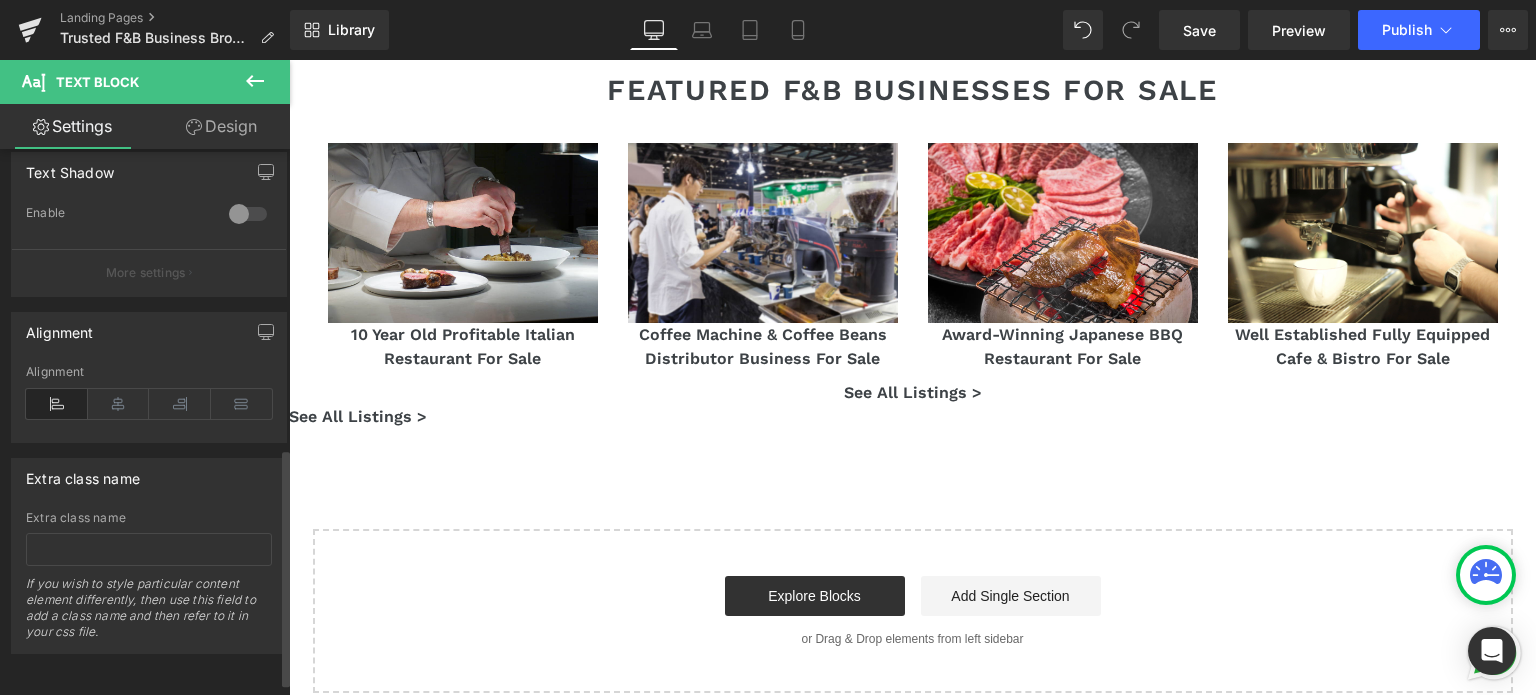 scroll, scrollTop: 715, scrollLeft: 0, axis: vertical 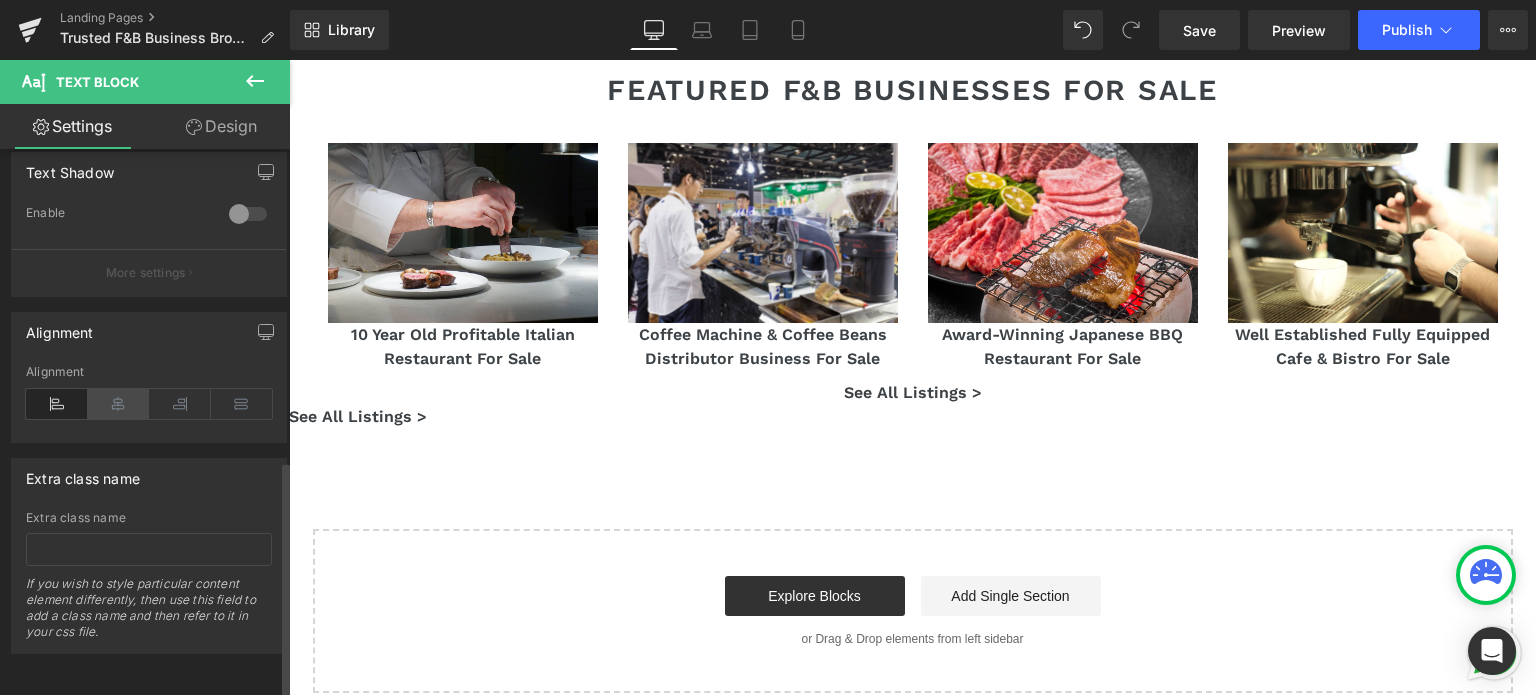 click at bounding box center [119, 404] 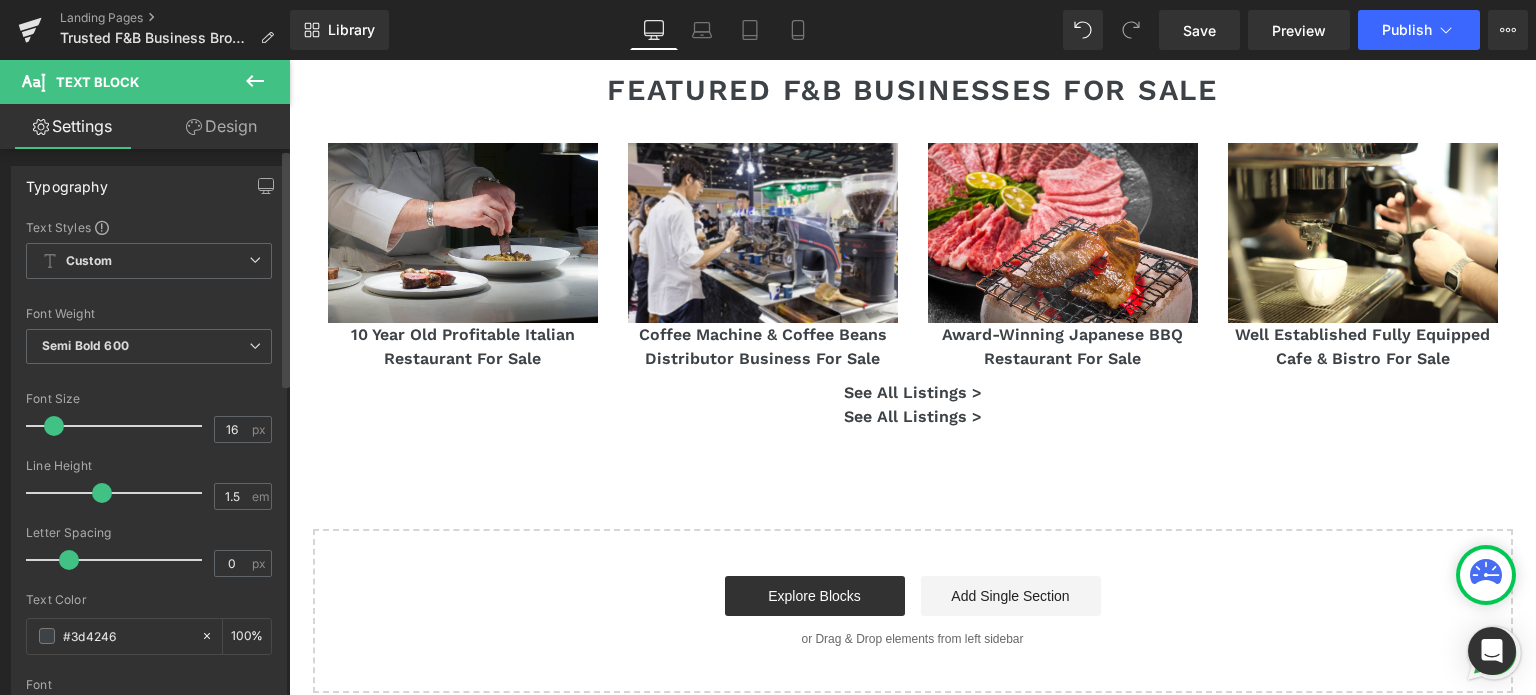 scroll, scrollTop: 0, scrollLeft: 0, axis: both 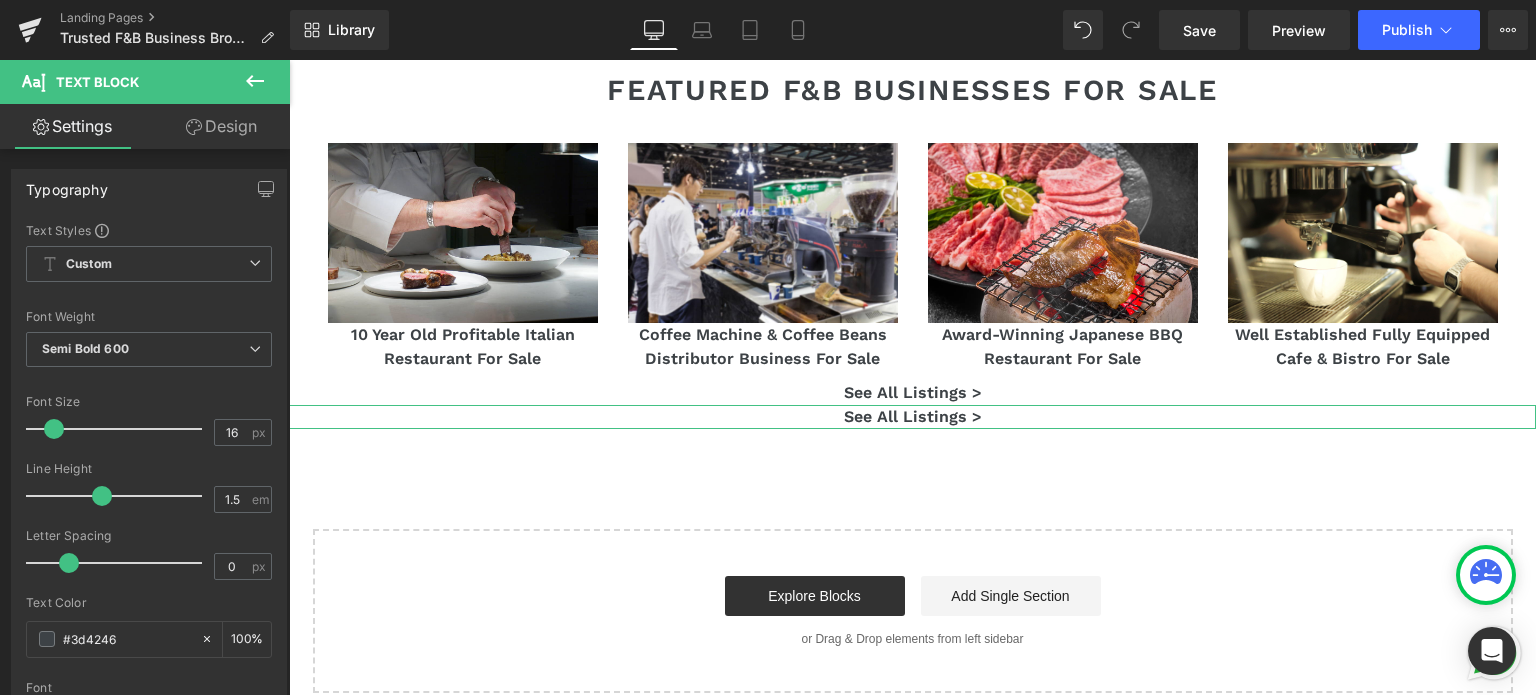 click on "Design" at bounding box center [221, 126] 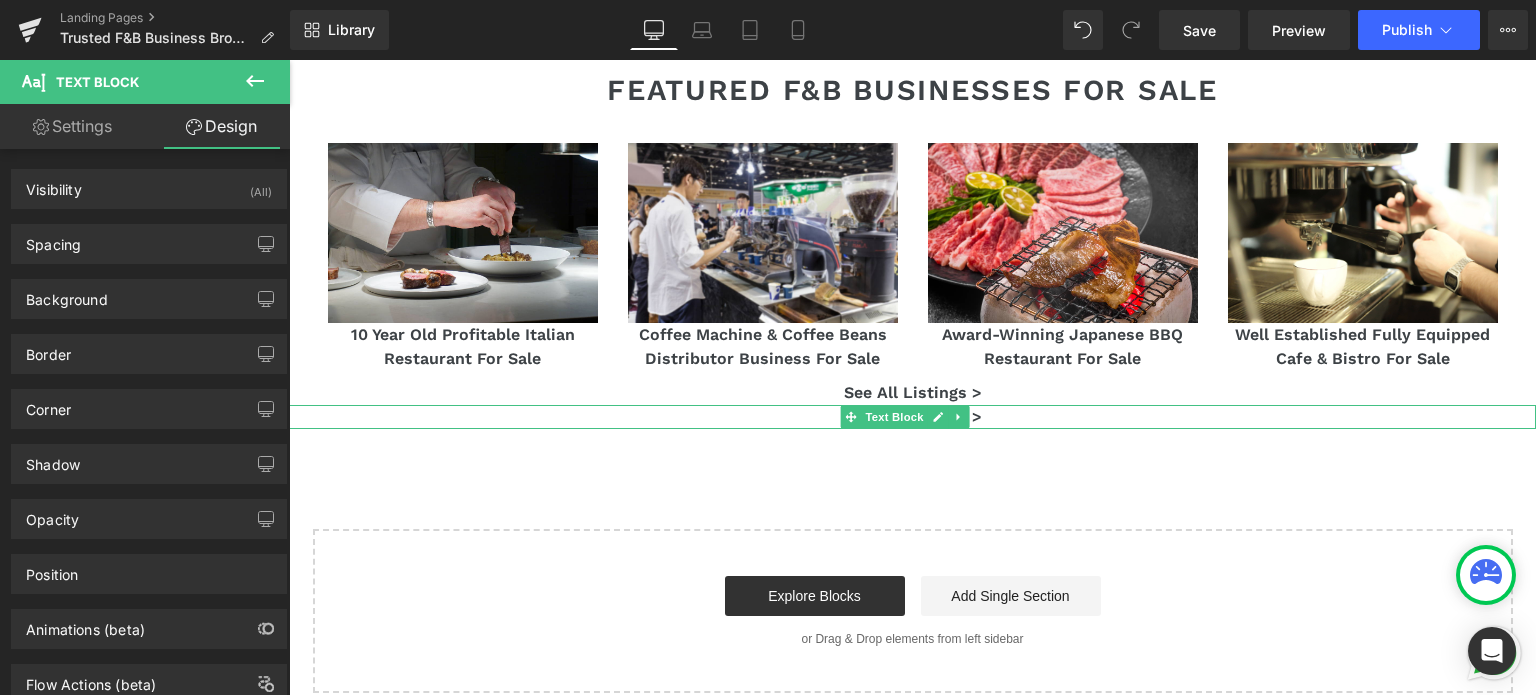 click on "See All Listings >" at bounding box center [912, 417] 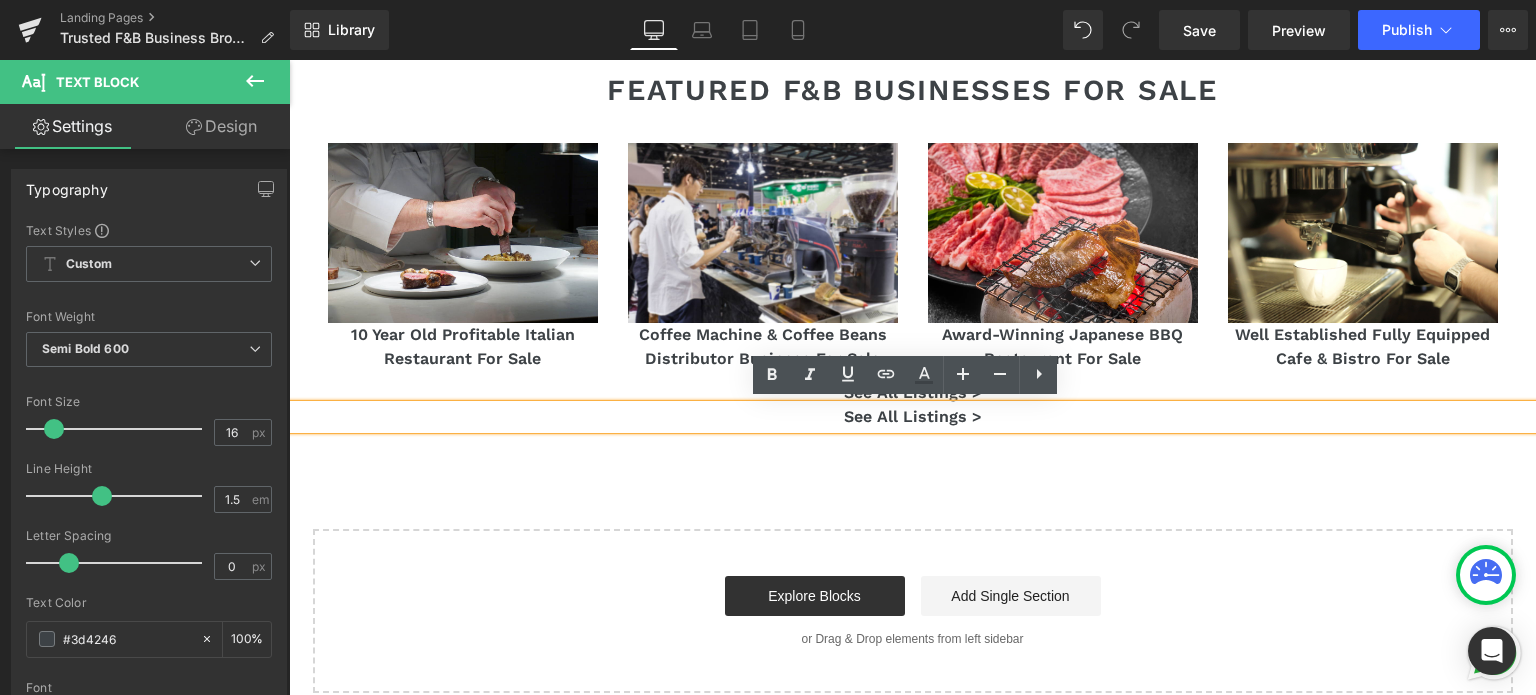 click on "See All Listings >" at bounding box center (912, 417) 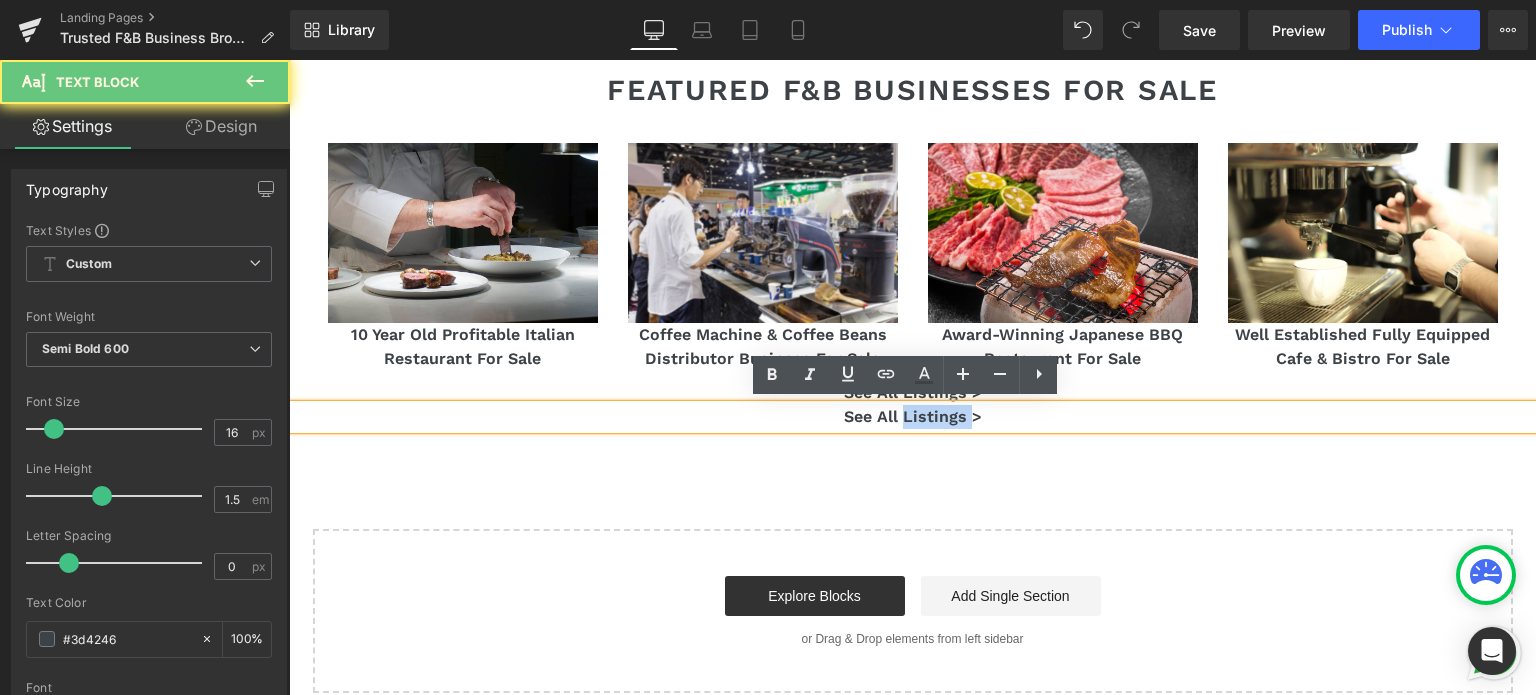 click on "See All Listings >" at bounding box center (912, 417) 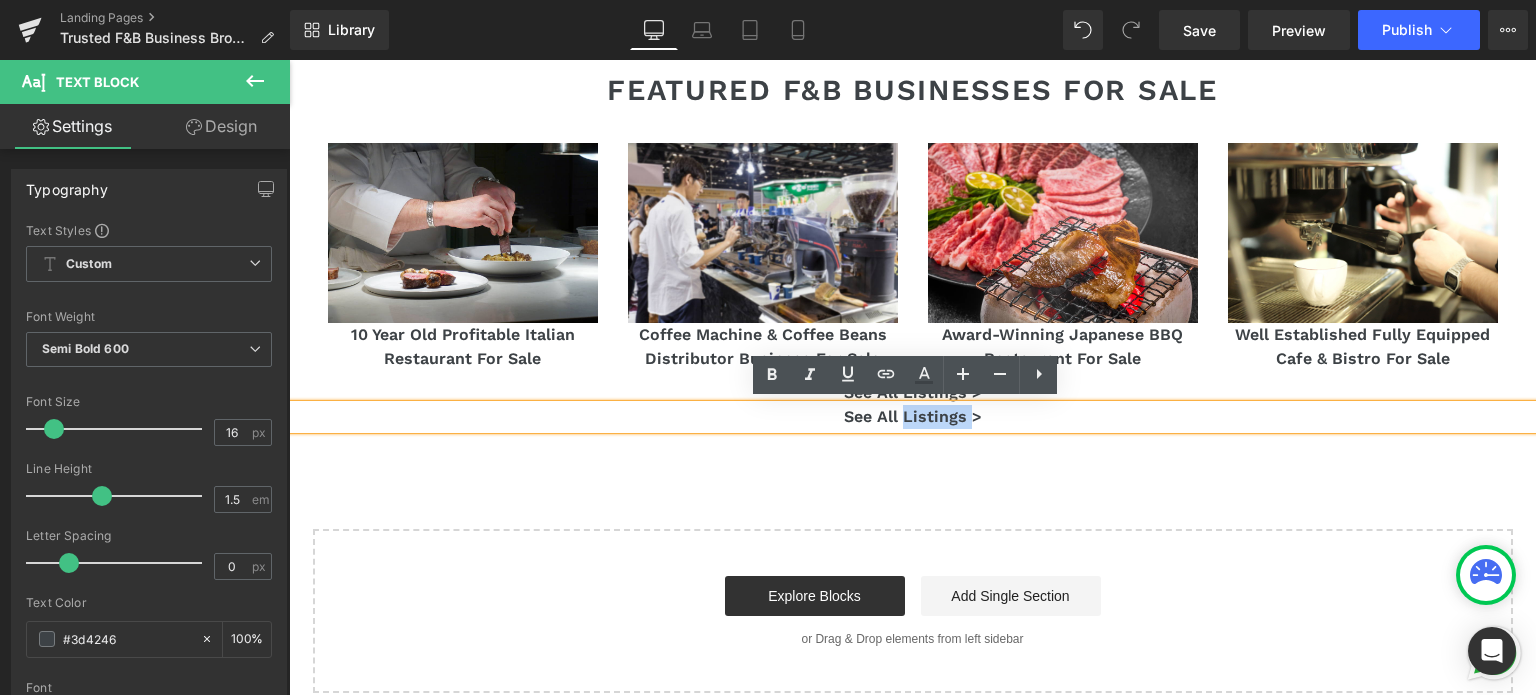 click on "Image         Row
Specialists in Selling Food & Beverage Businesses
Heading
Our team of F&B business brokers brings years of expertise in business sales, mergers & acquisitions, ownership, and consultancy within the food and beverage industry.
Text Block
Hero Banner         Row         Food & Beverage Business Brokers Heading         You’ve built your business with passion — we handle what comes next with the same dedication. Our experienced F&B brokers connect sellers with a wide network of local and international buyers. Text Block         Row
Youtube         Row
F&B Business Brokers
Heading
Hero Banner
F&B Franchise Resales
Heading" at bounding box center (912, -1367) 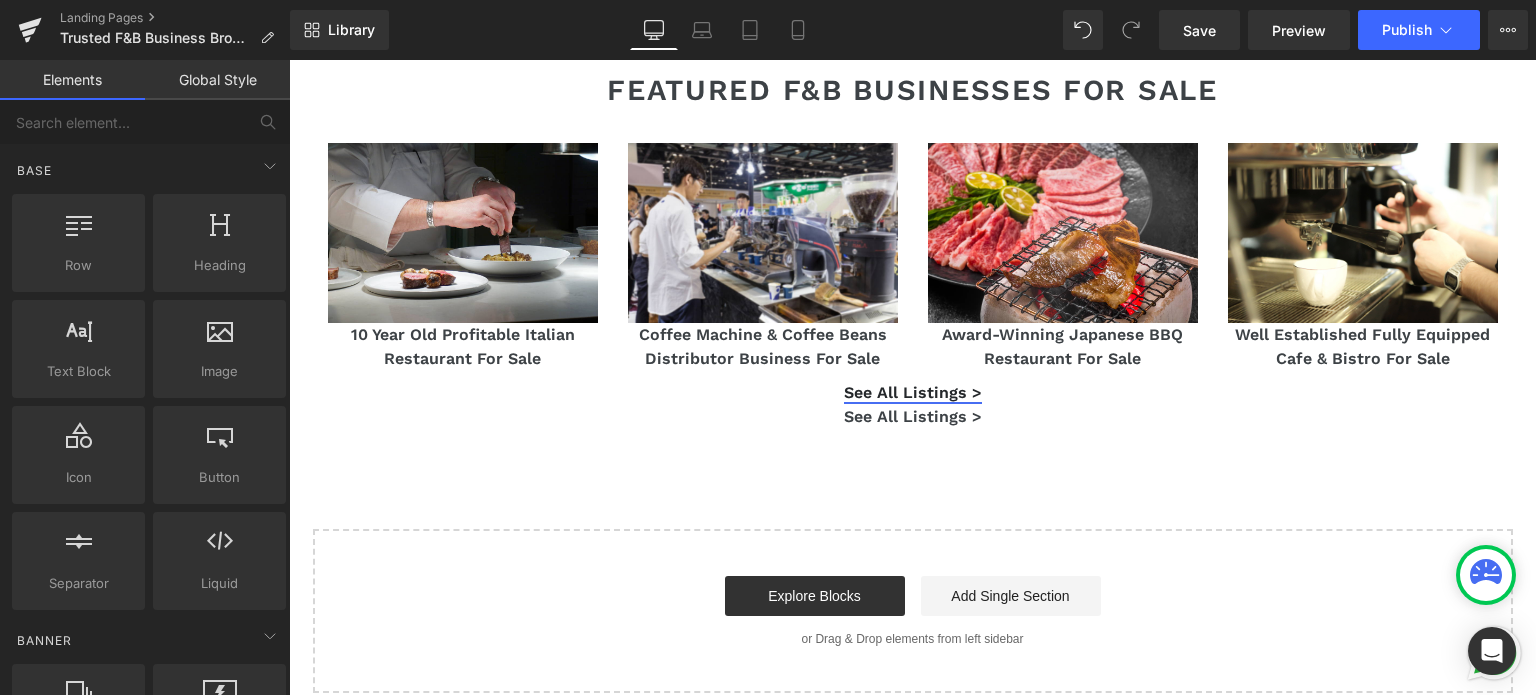 click on "Heading" at bounding box center (895, 393) 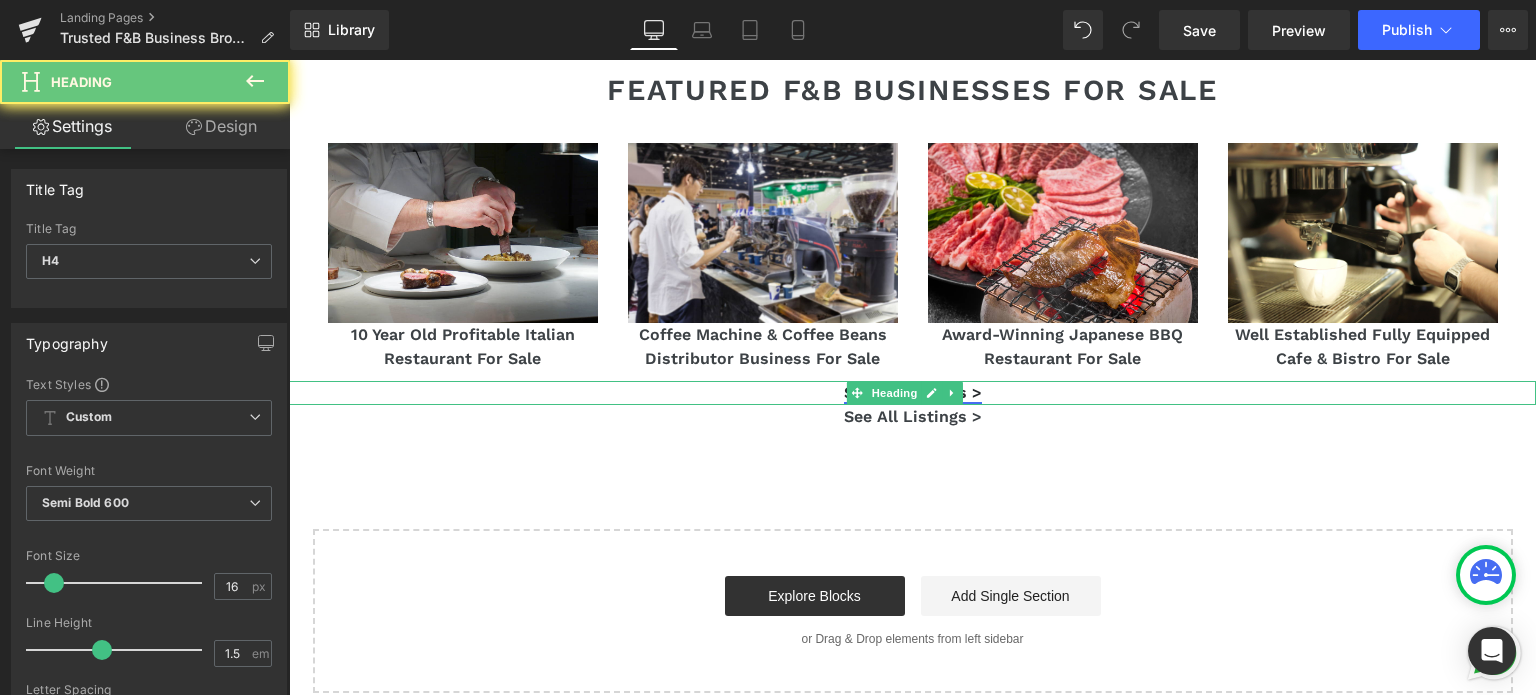 click on "Heading" at bounding box center [895, 393] 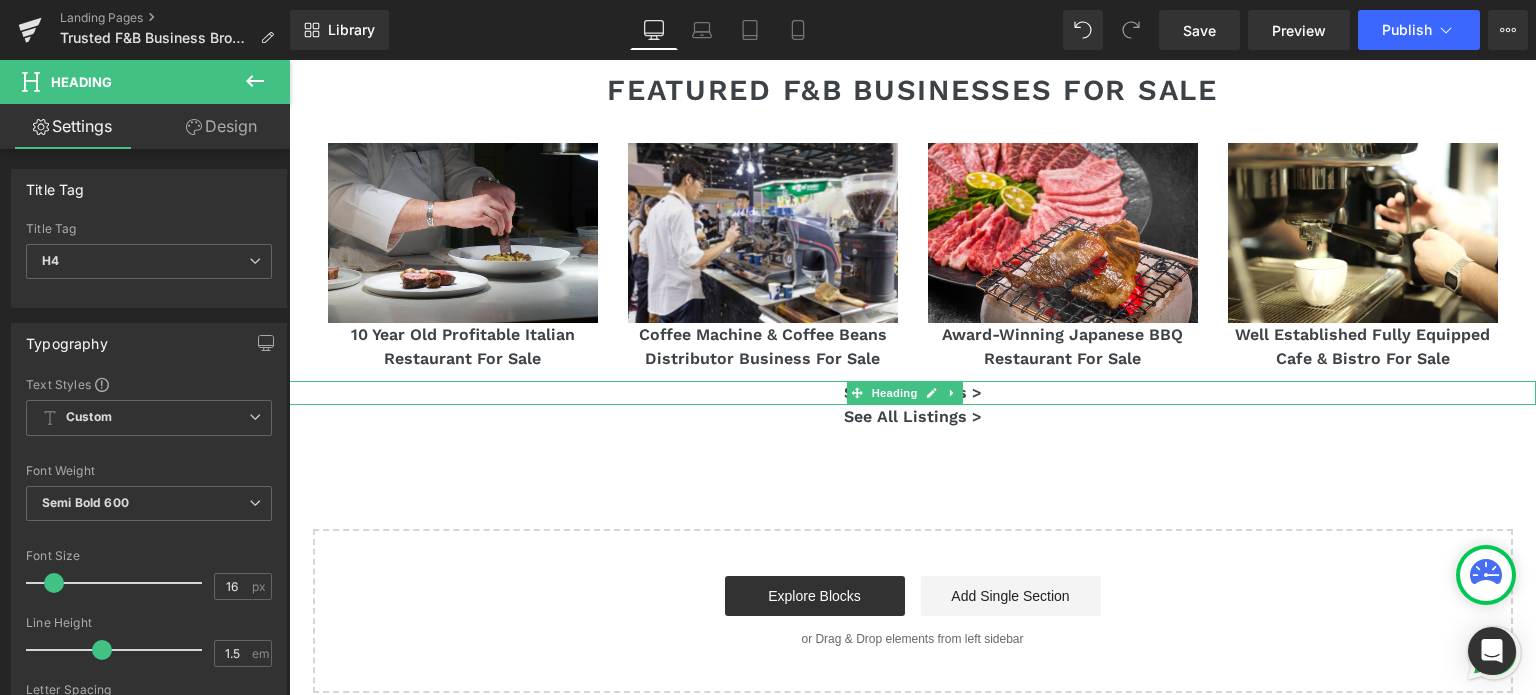 click on "See All Listings >" at bounding box center (912, 393) 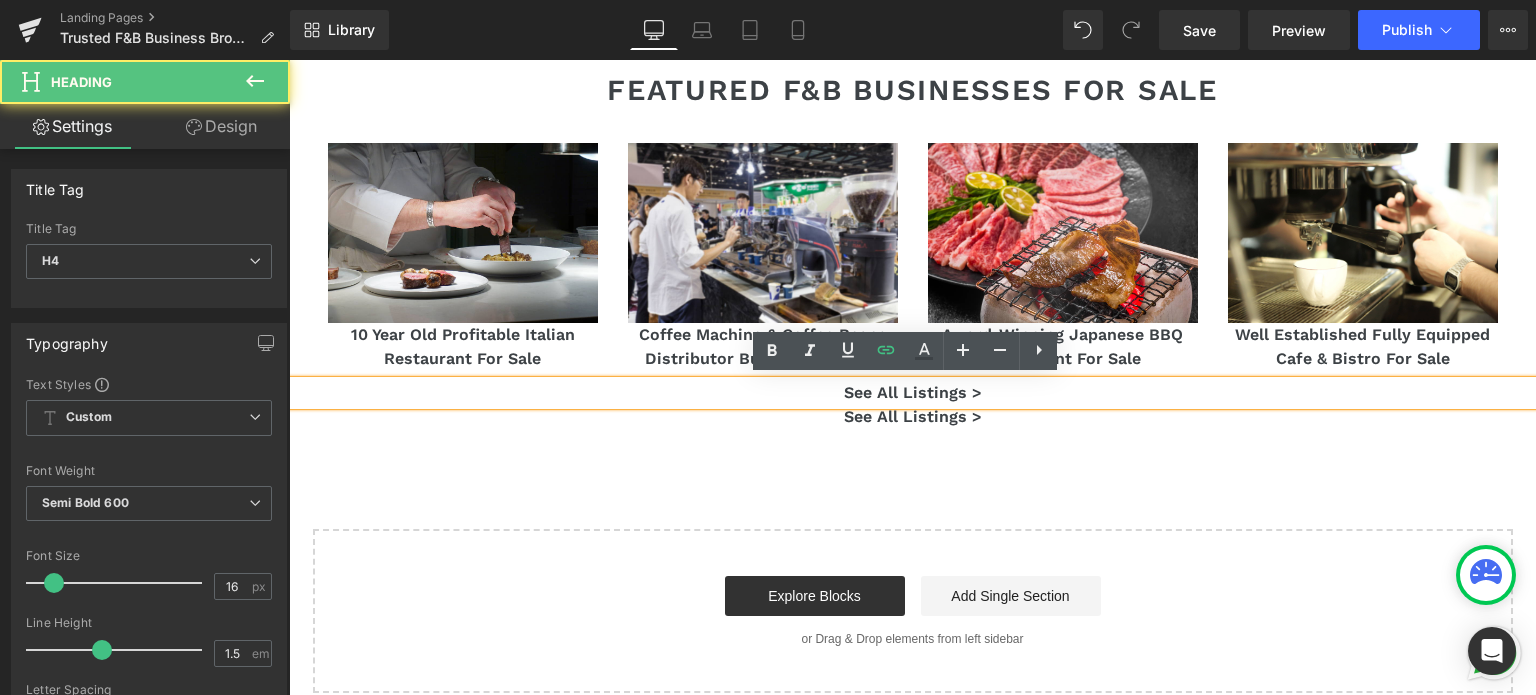 click on "See All Listings >" at bounding box center (912, 393) 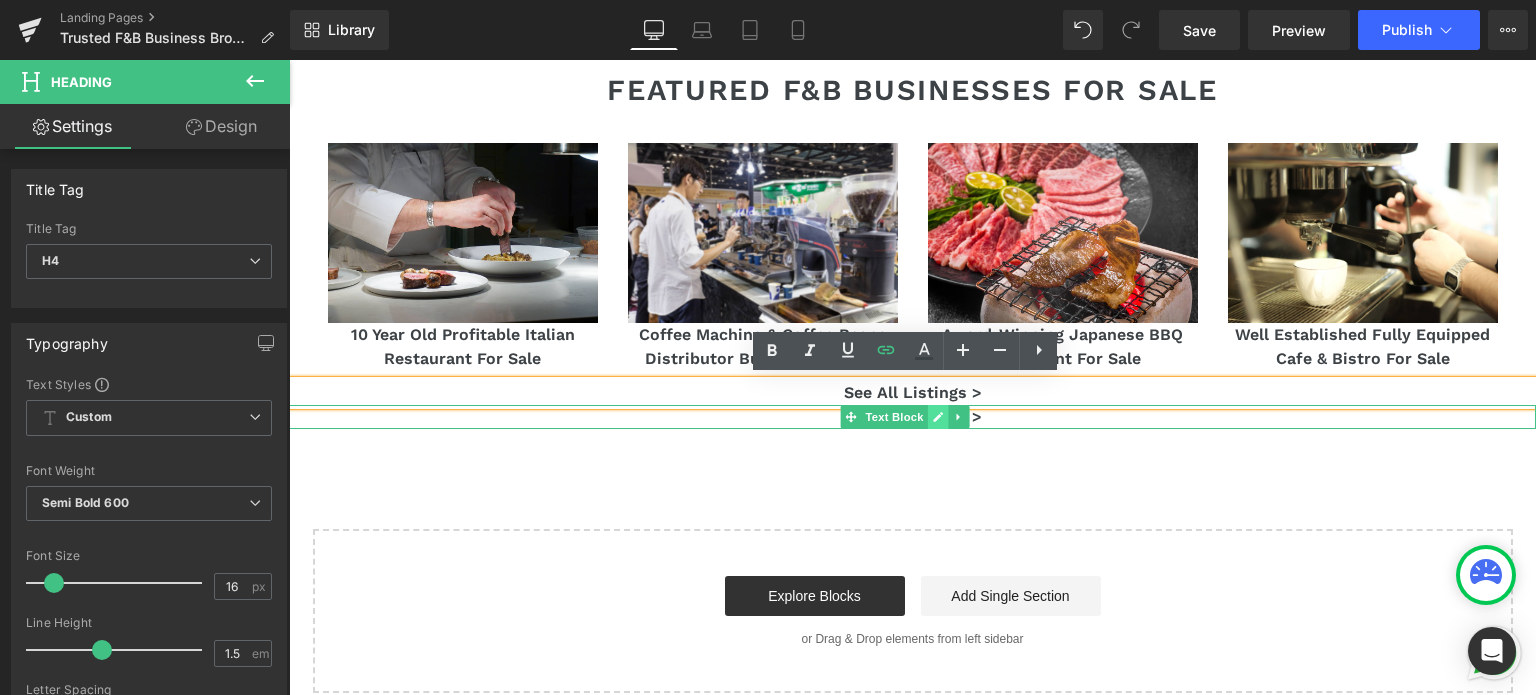 click at bounding box center [938, 417] 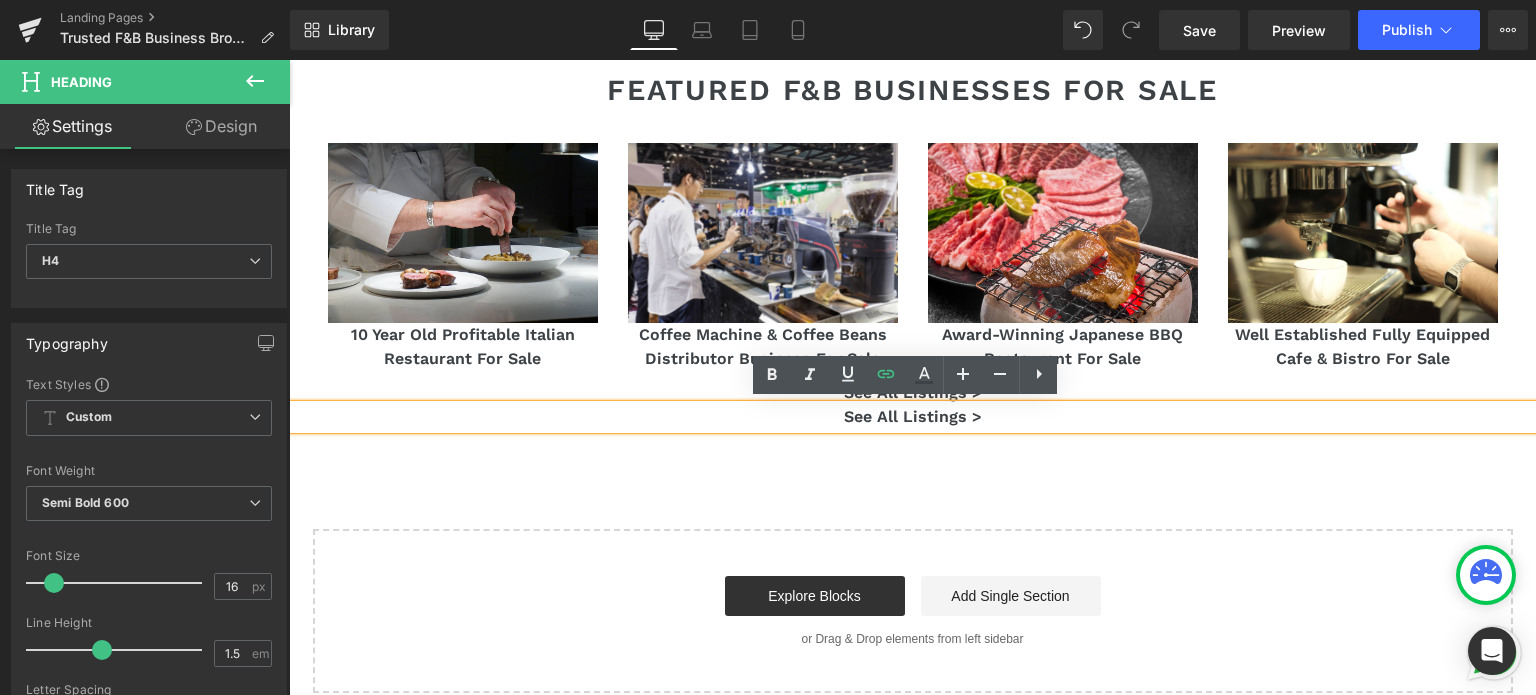 click on "See All Listings >" at bounding box center (912, 417) 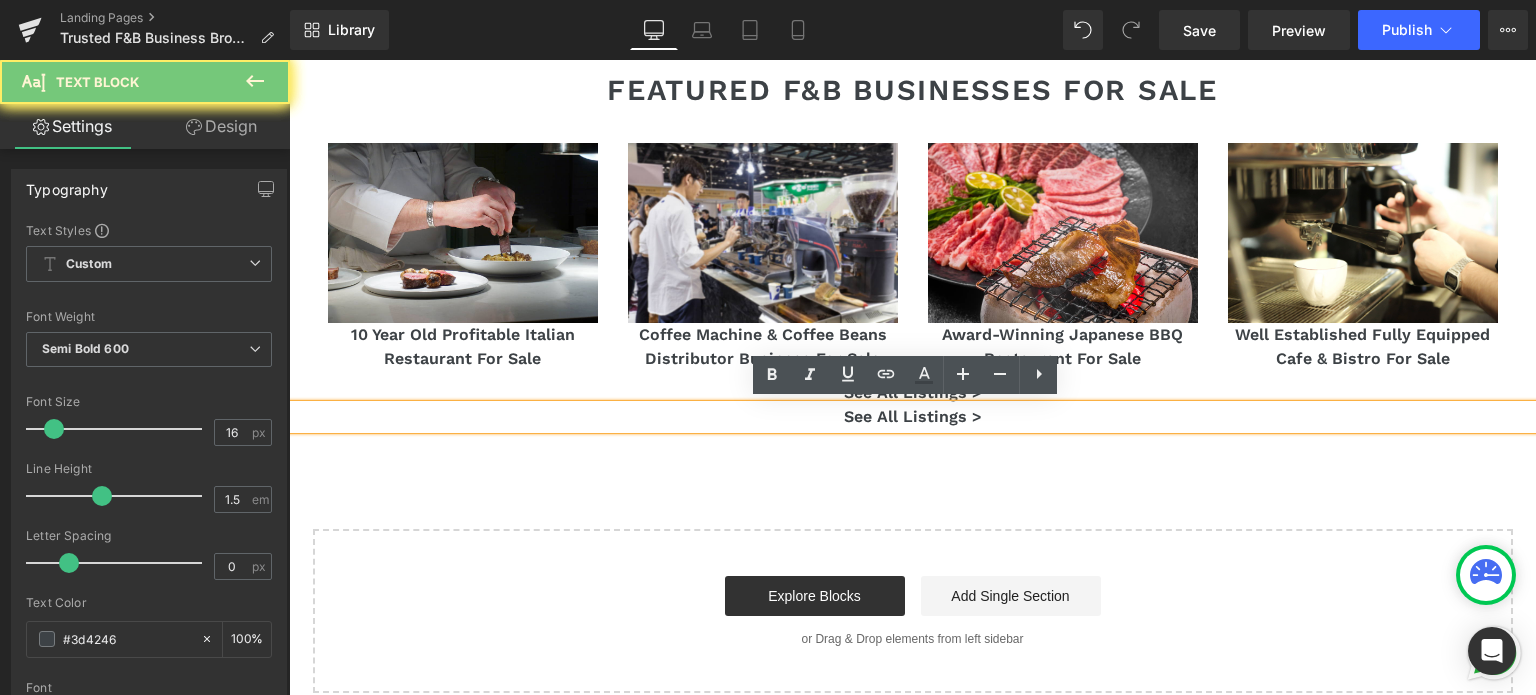 click on "See All Listings >" at bounding box center [912, 417] 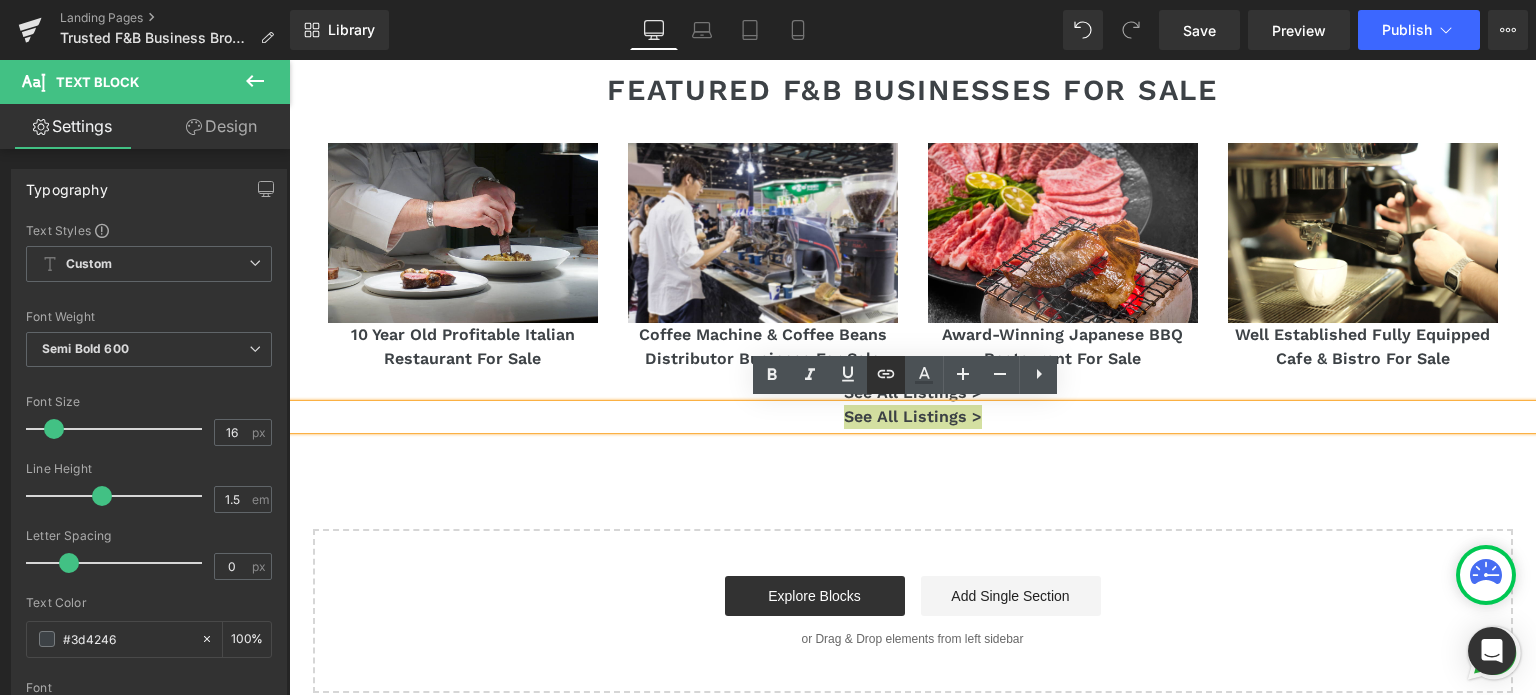 click 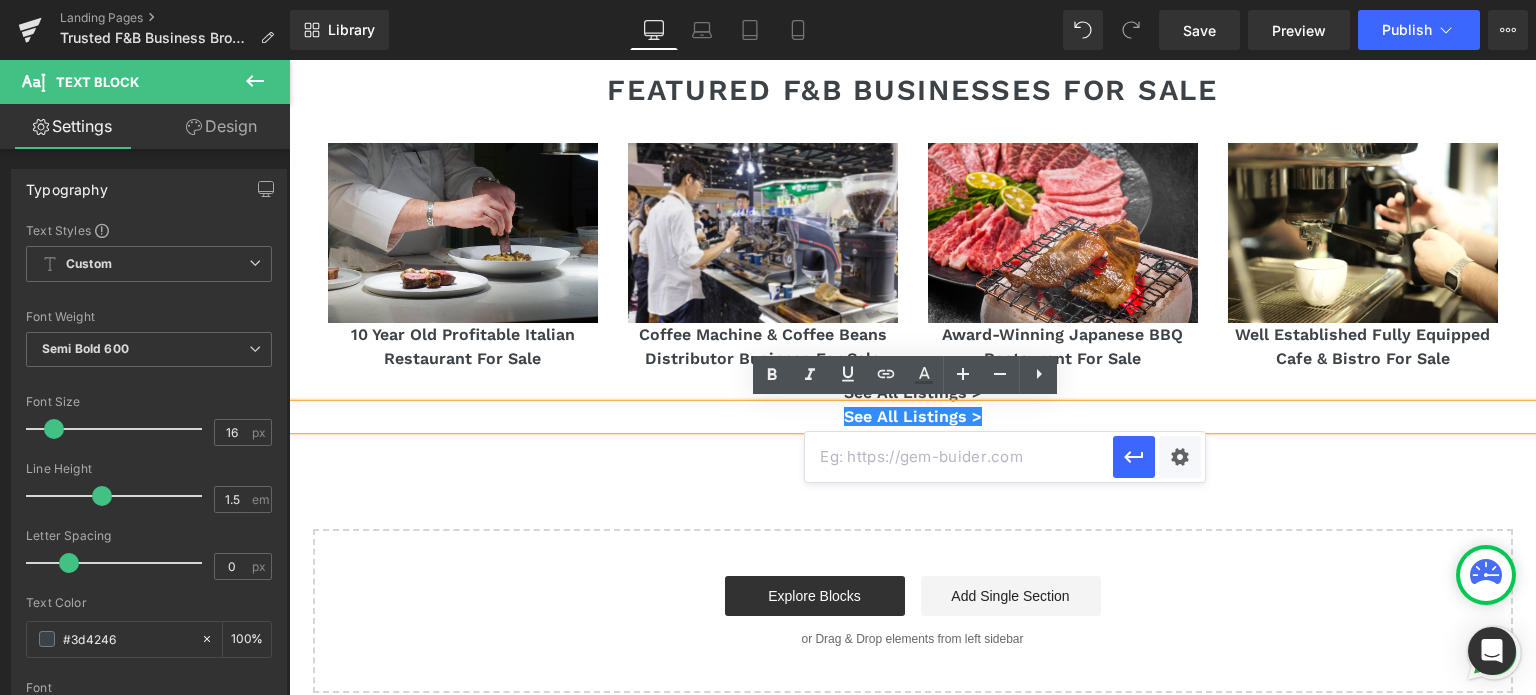 click at bounding box center [959, 457] 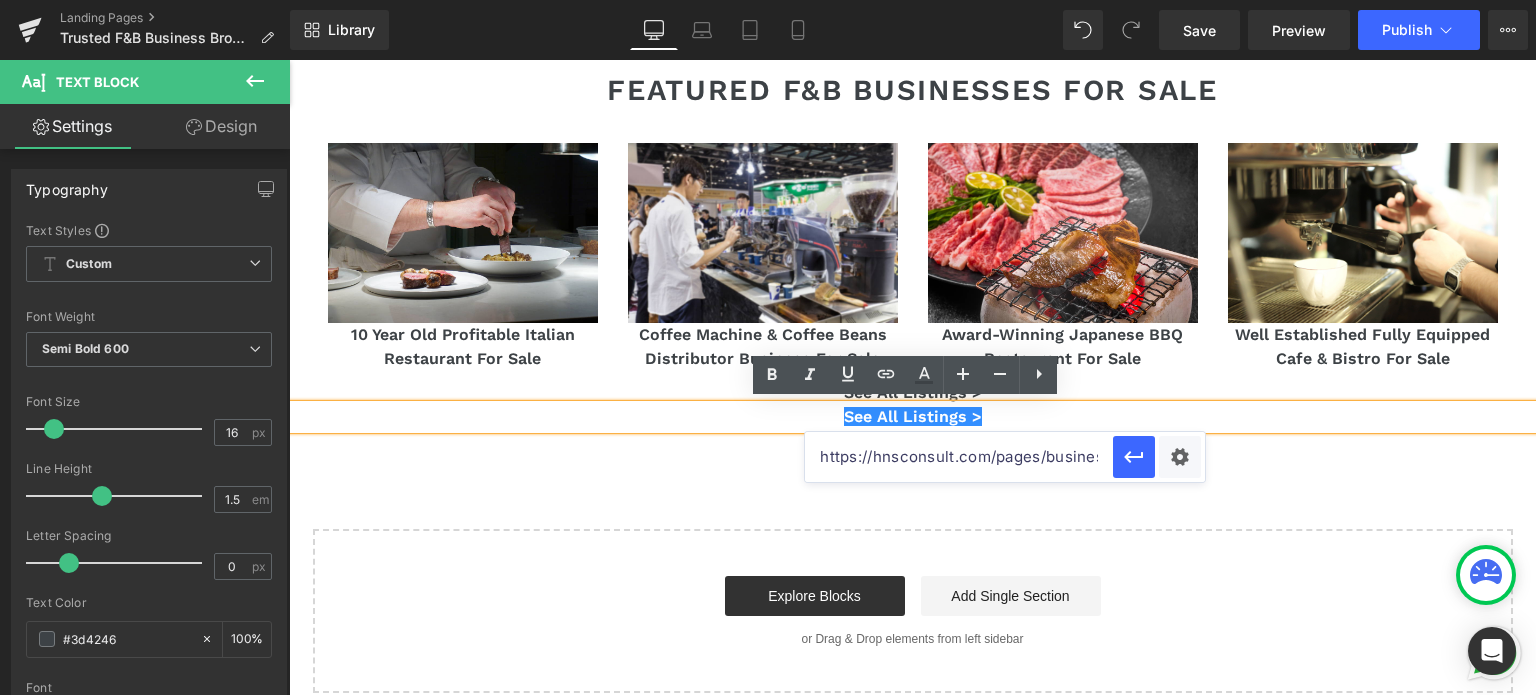 scroll, scrollTop: 0, scrollLeft: 78, axis: horizontal 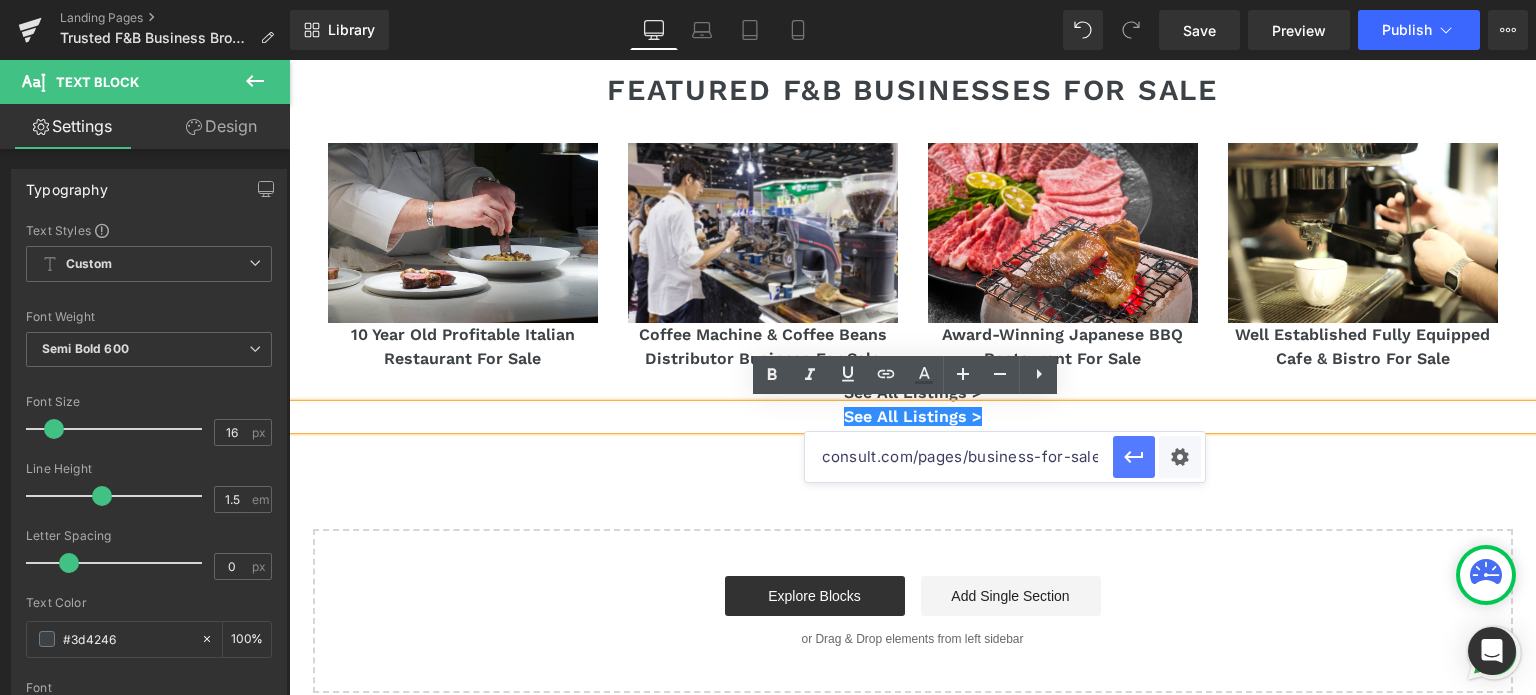 type on "https://hnsconsult.com/pages/business-for-sale" 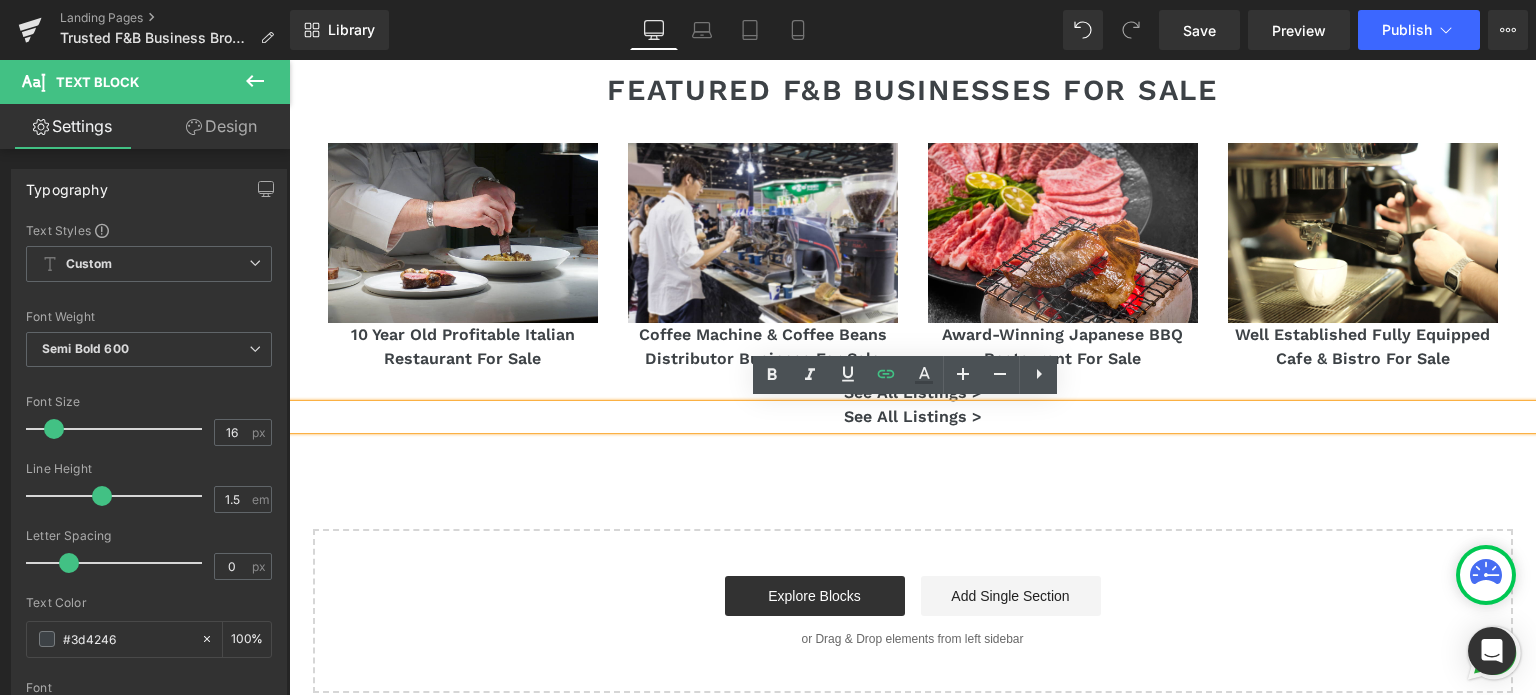 click on "See All Listings >" at bounding box center [912, 393] 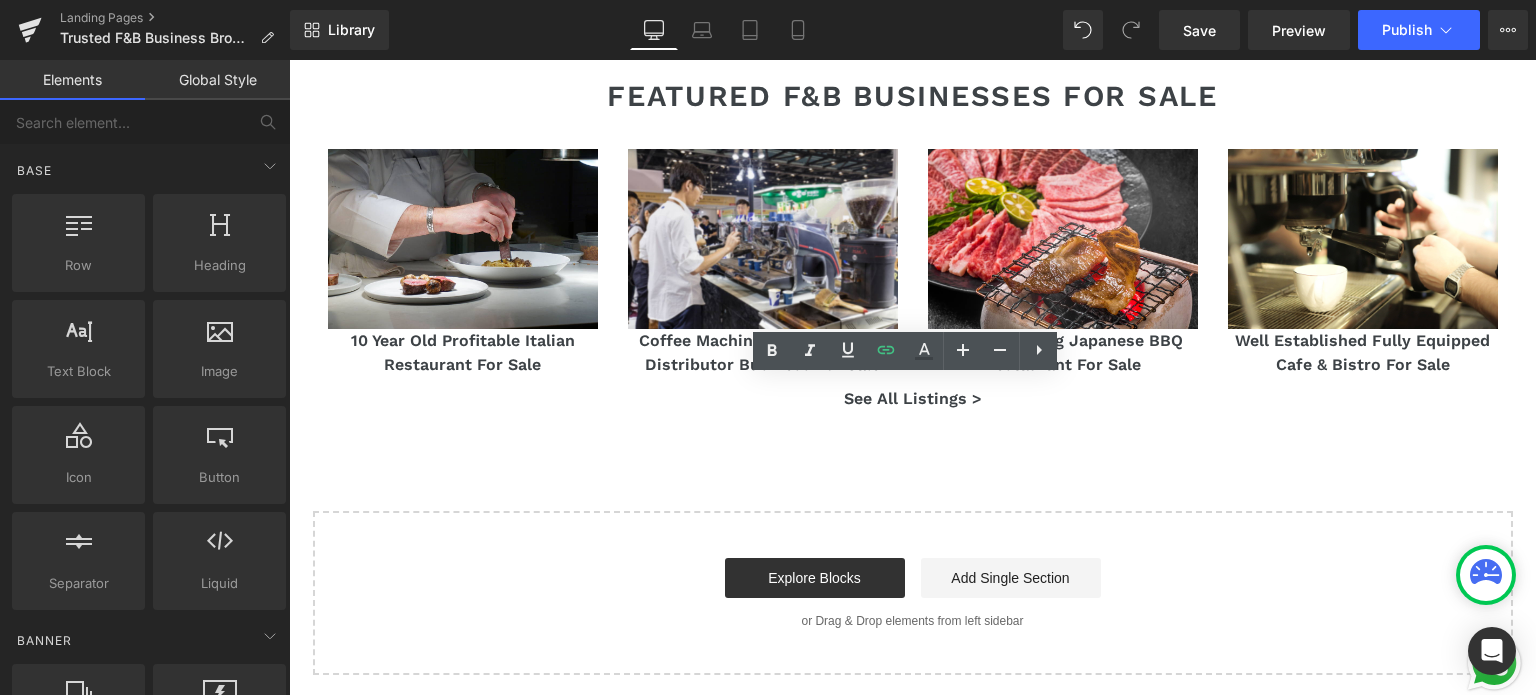 scroll, scrollTop: 3476, scrollLeft: 0, axis: vertical 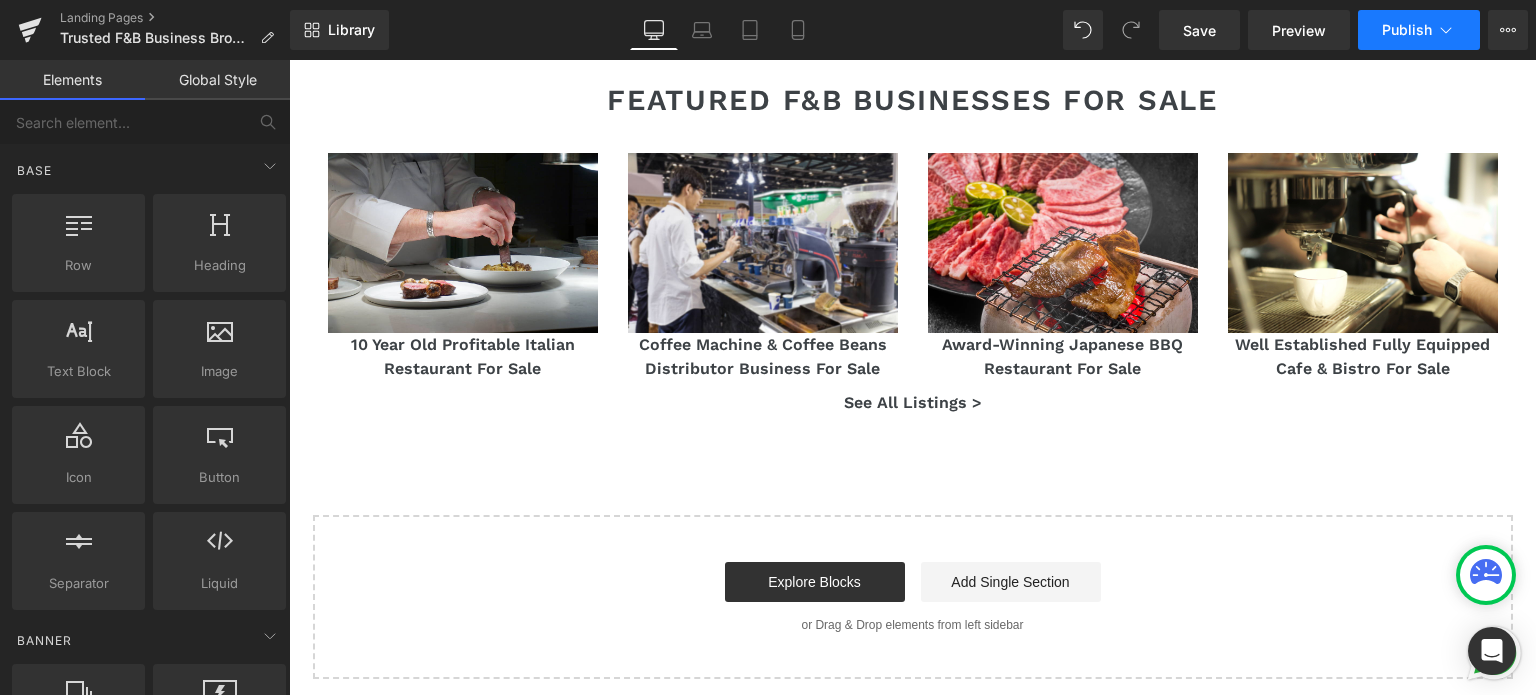 click on "Publish" at bounding box center [1407, 30] 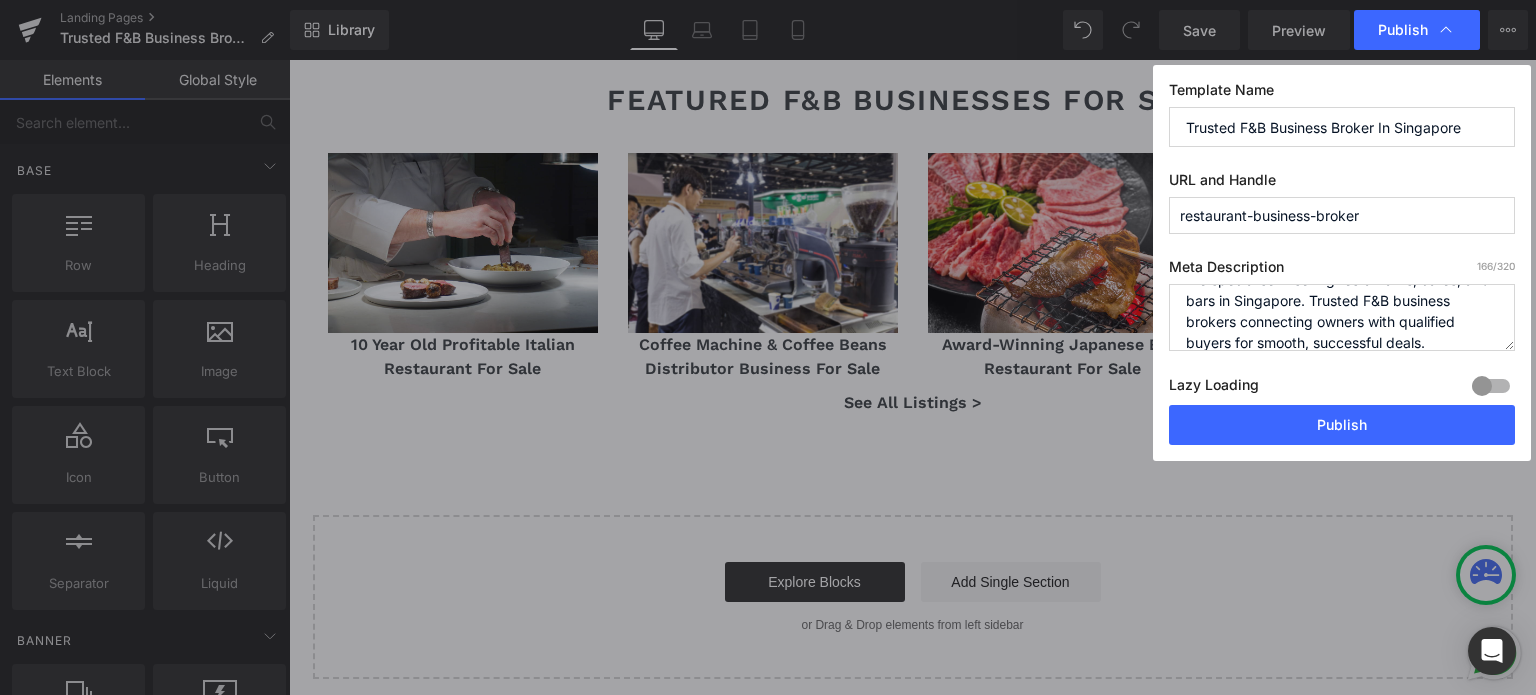 scroll, scrollTop: 42, scrollLeft: 0, axis: vertical 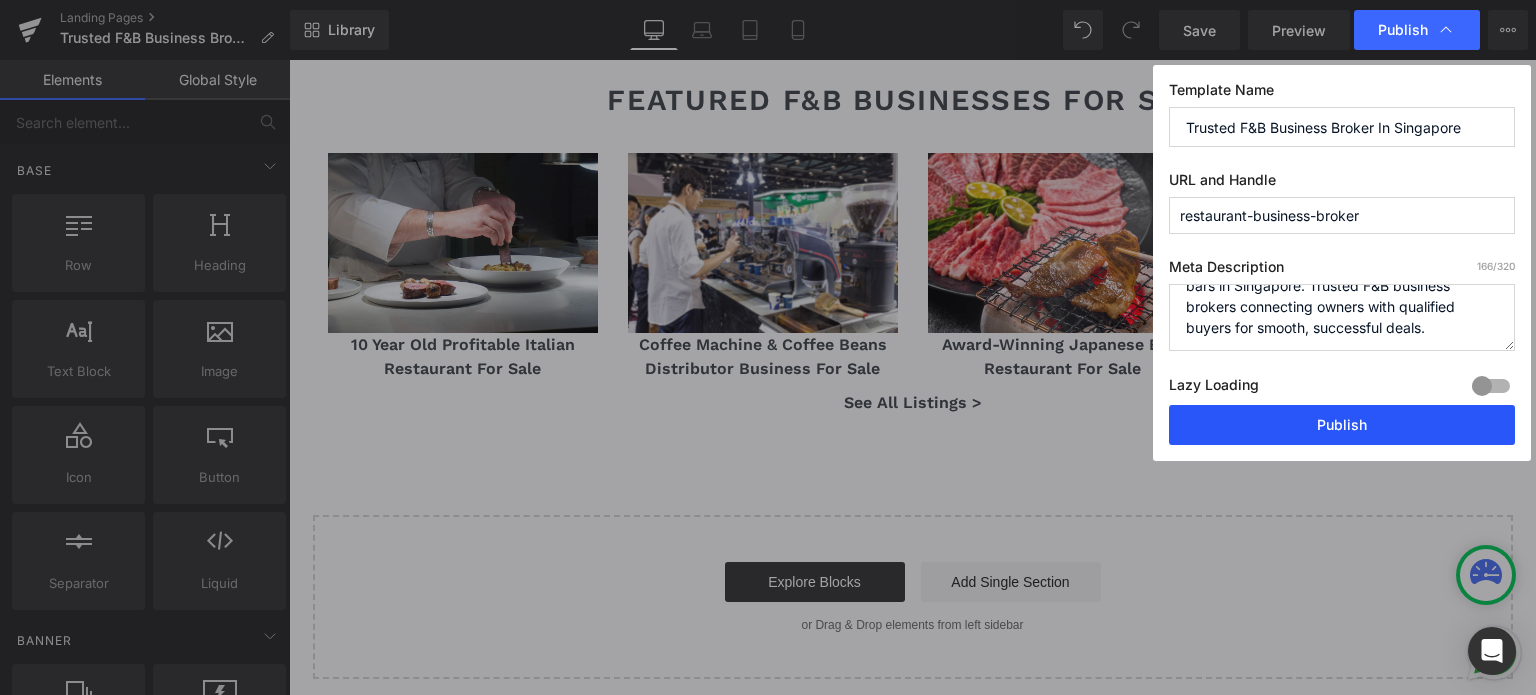 click on "Publish" at bounding box center [1342, 425] 